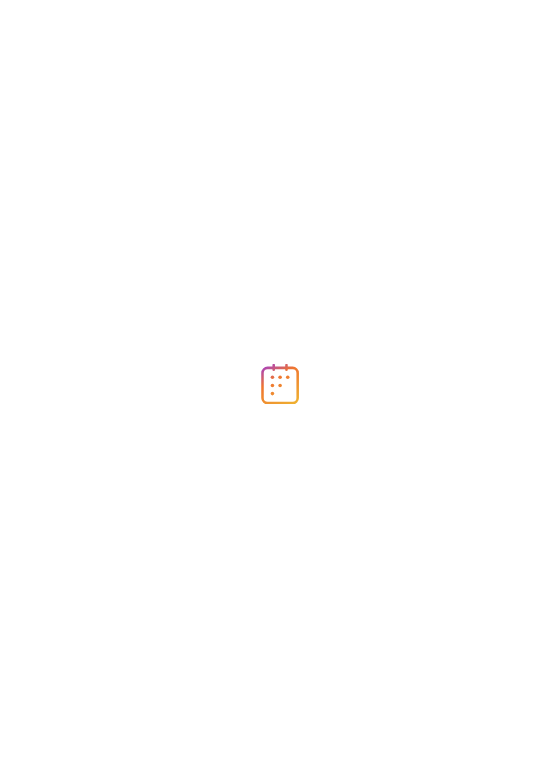 scroll, scrollTop: 0, scrollLeft: 0, axis: both 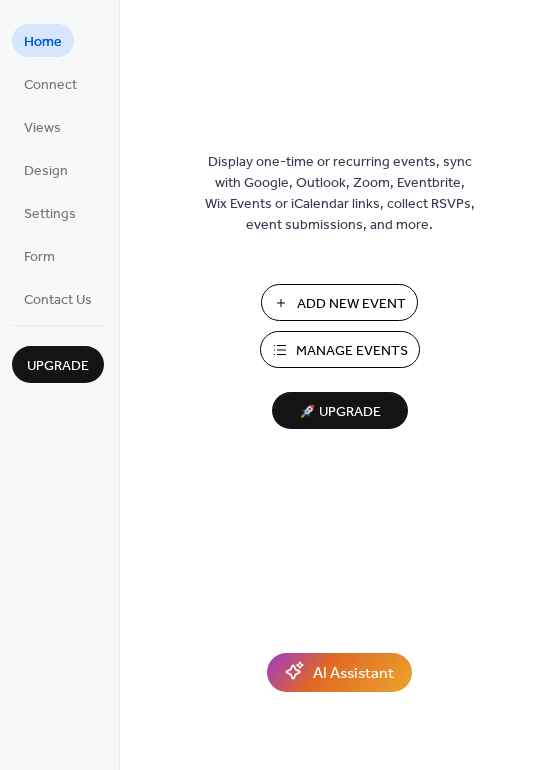 click on "Manage Events" at bounding box center (352, 351) 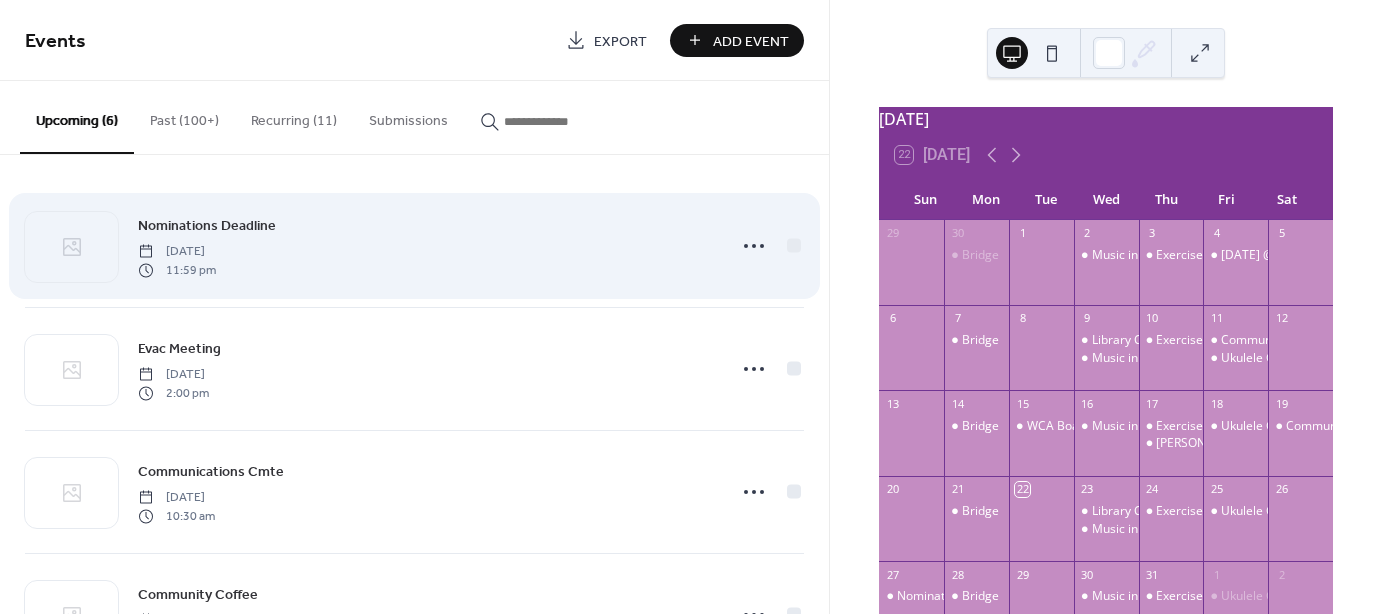 scroll, scrollTop: 0, scrollLeft: 0, axis: both 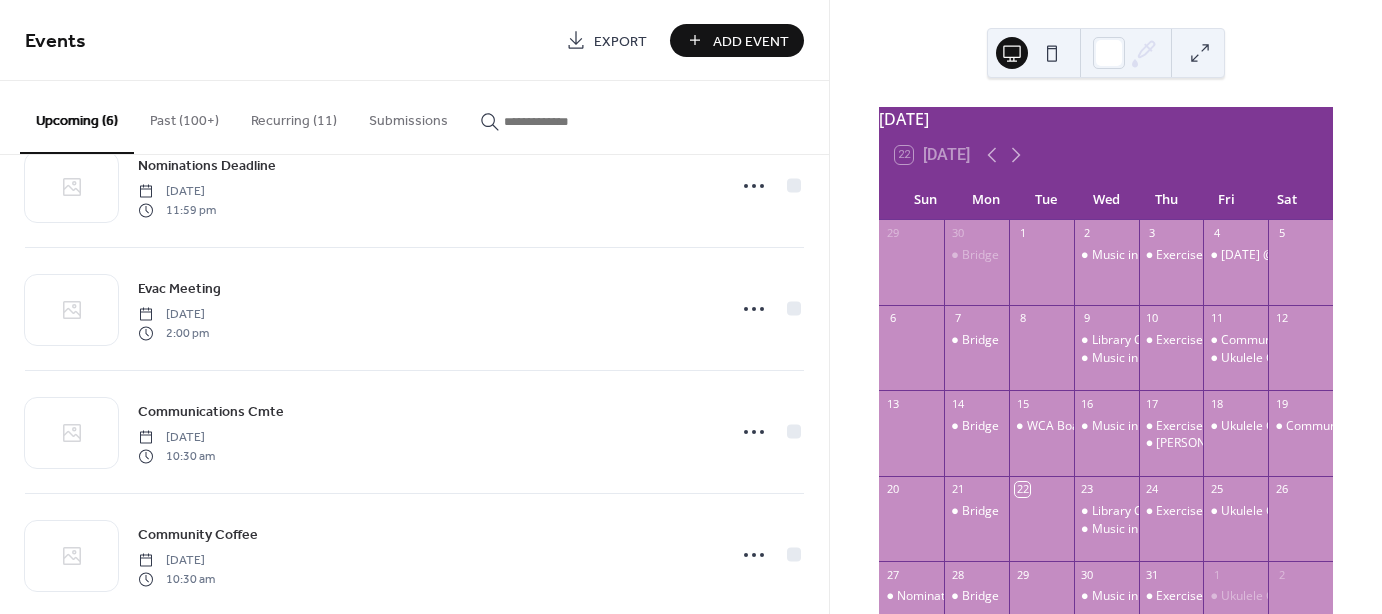 click on "Recurring (11)" at bounding box center [294, 116] 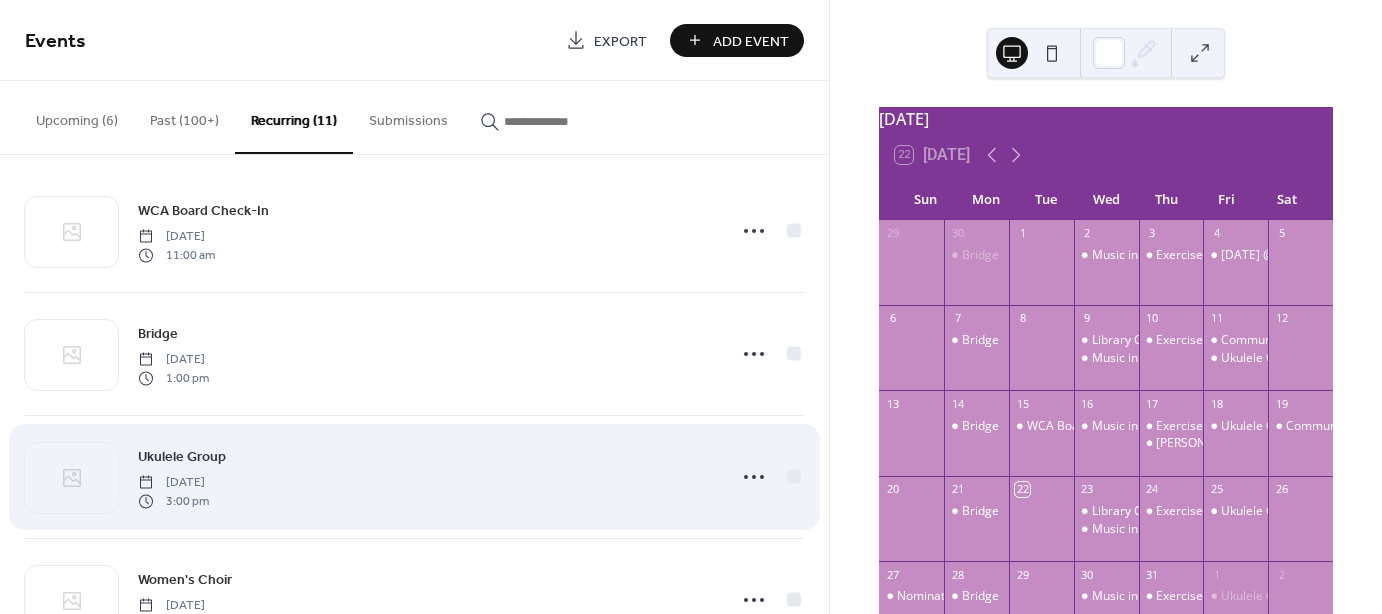 scroll, scrollTop: 0, scrollLeft: 0, axis: both 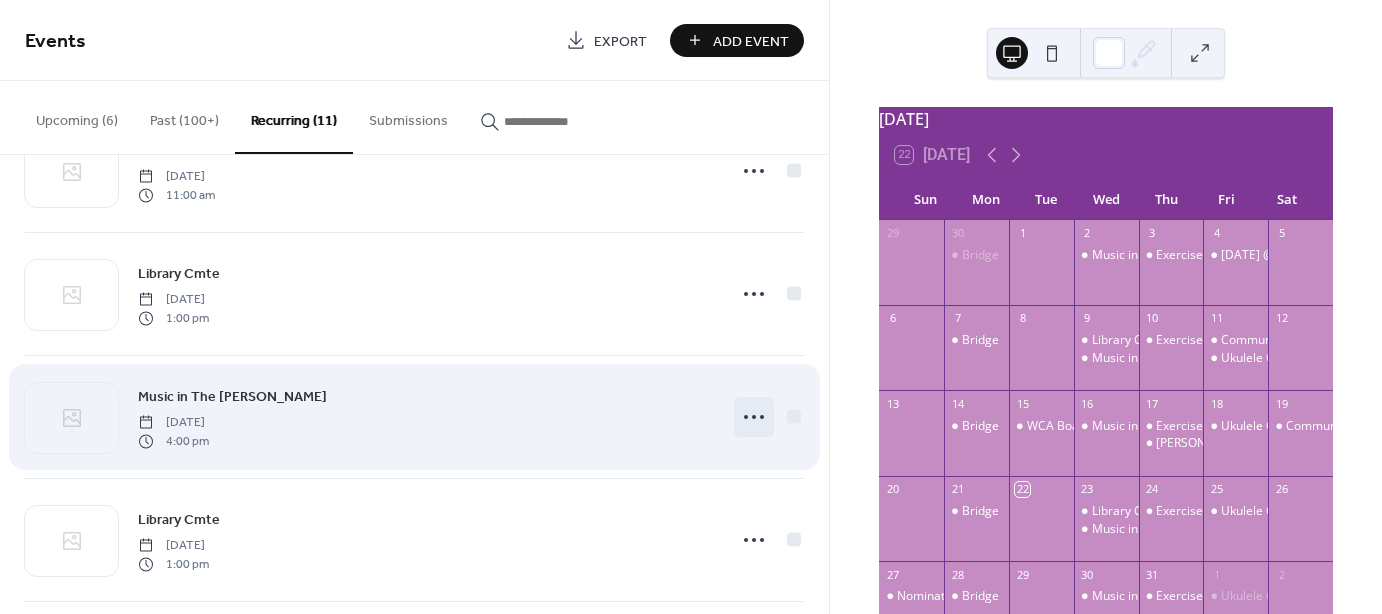 click 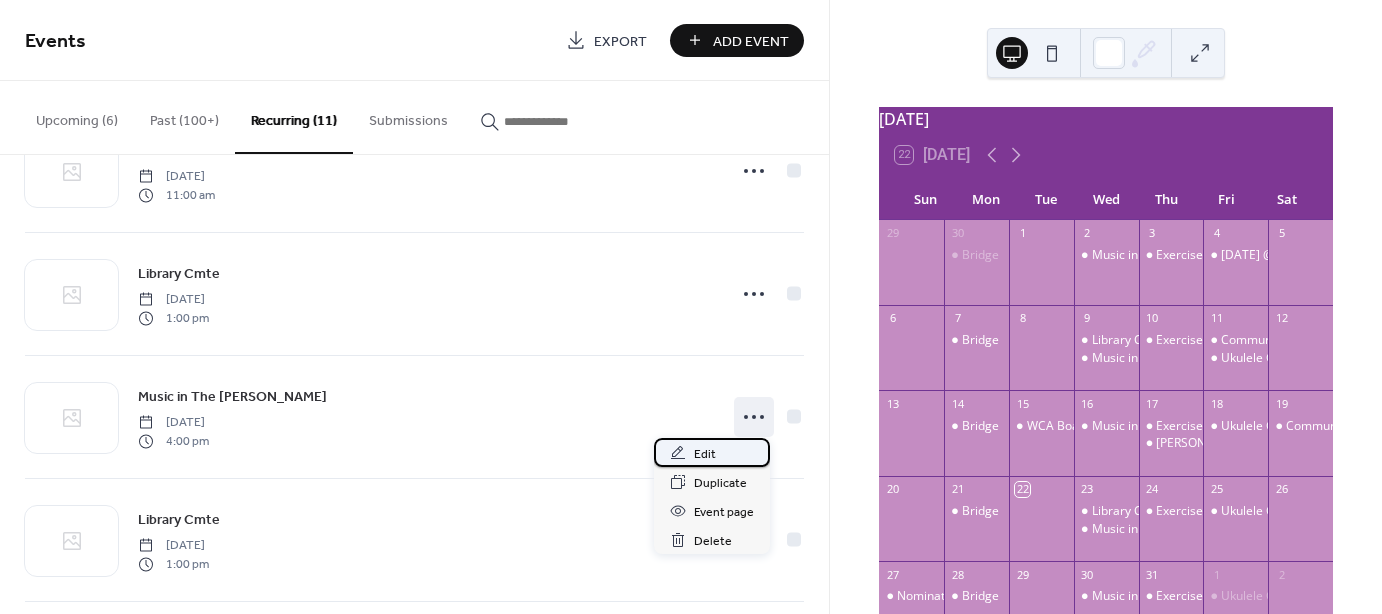 click on "Edit" at bounding box center [705, 454] 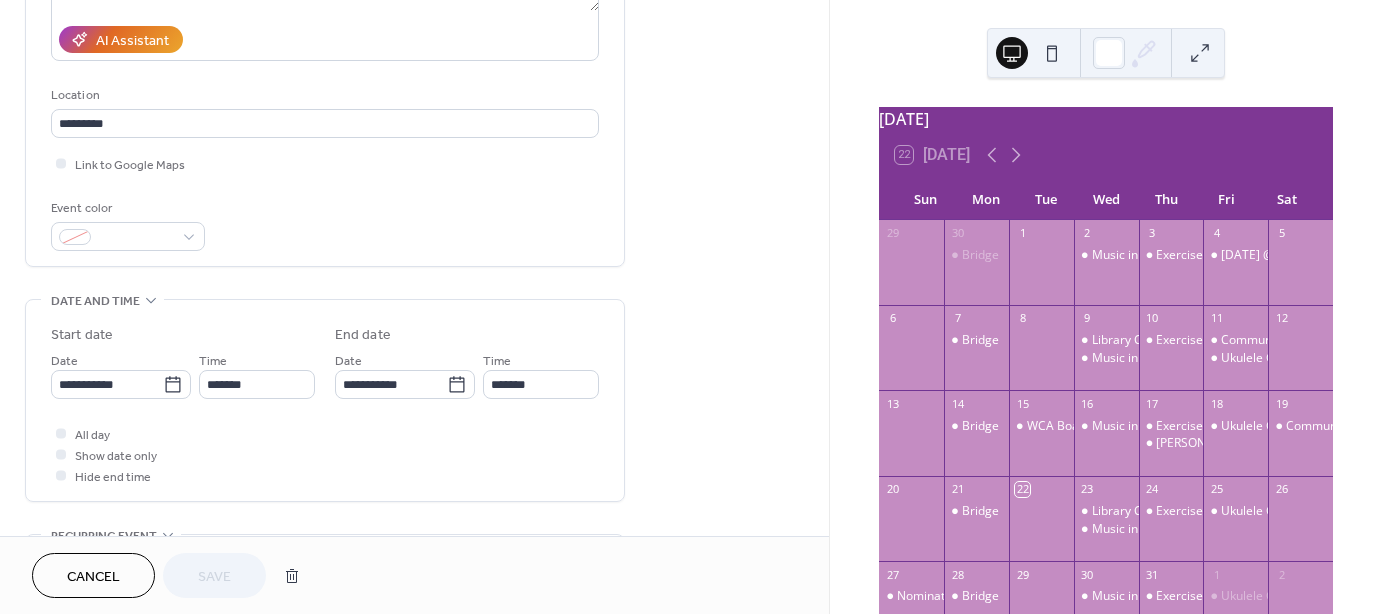 scroll, scrollTop: 355, scrollLeft: 0, axis: vertical 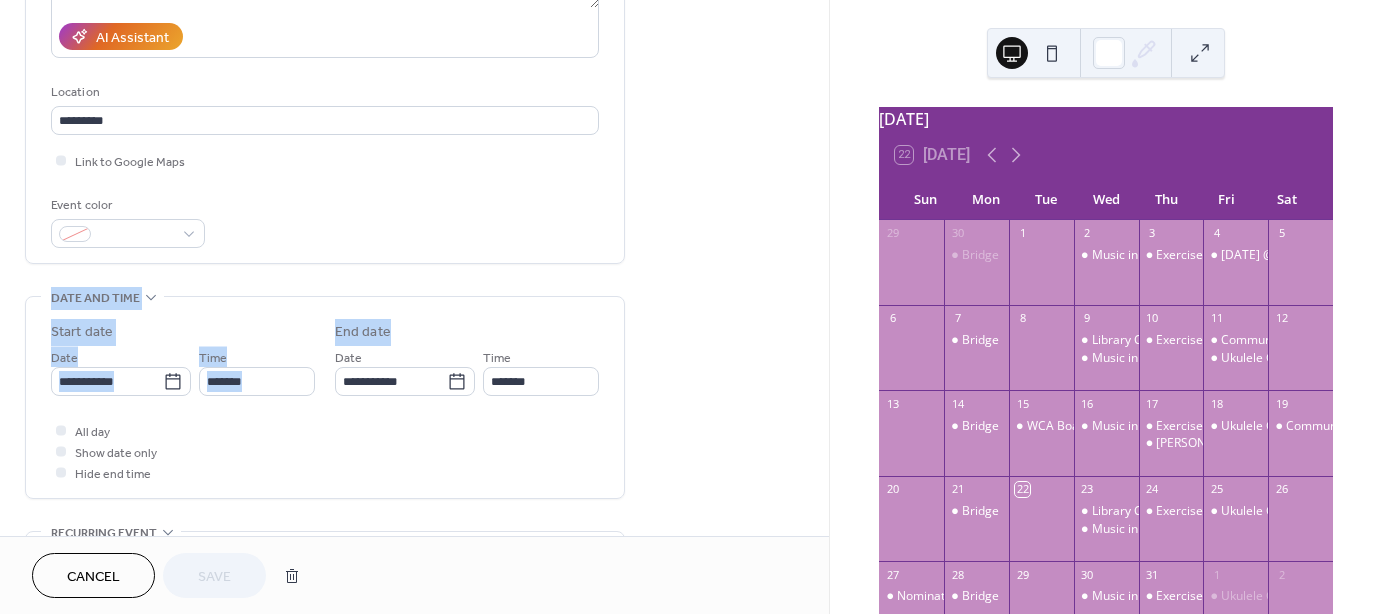 drag, startPoint x: 824, startPoint y: 229, endPoint x: 827, endPoint y: 289, distance: 60.074955 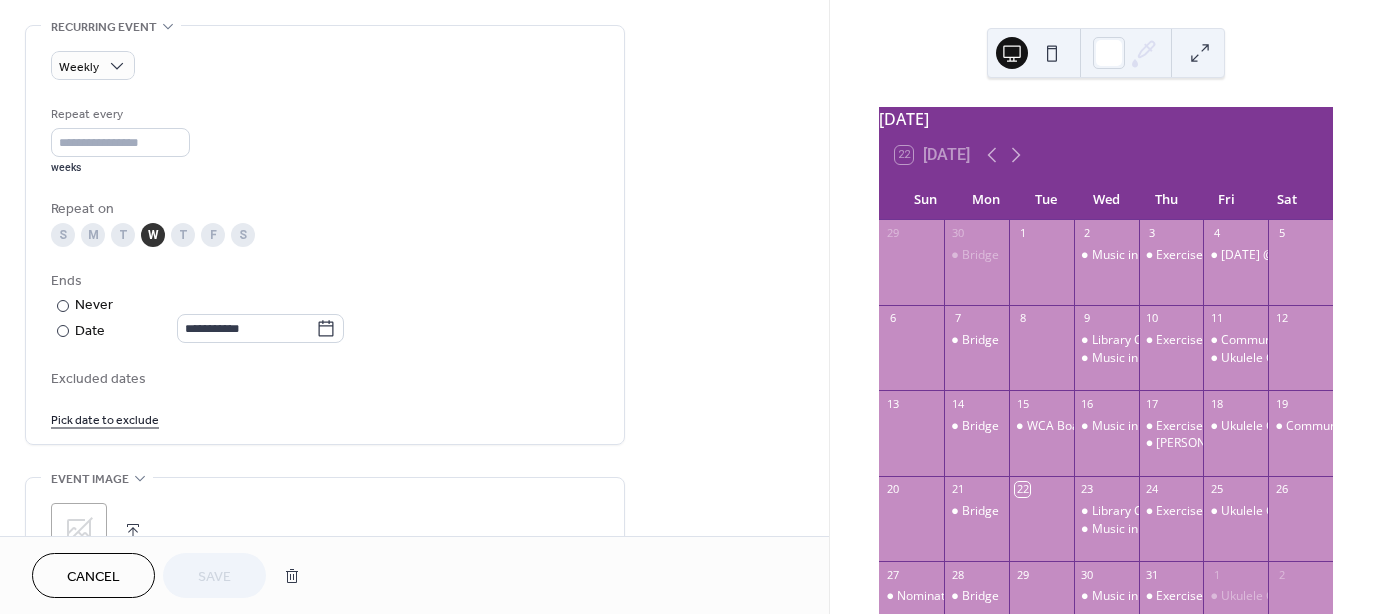 scroll, scrollTop: 840, scrollLeft: 0, axis: vertical 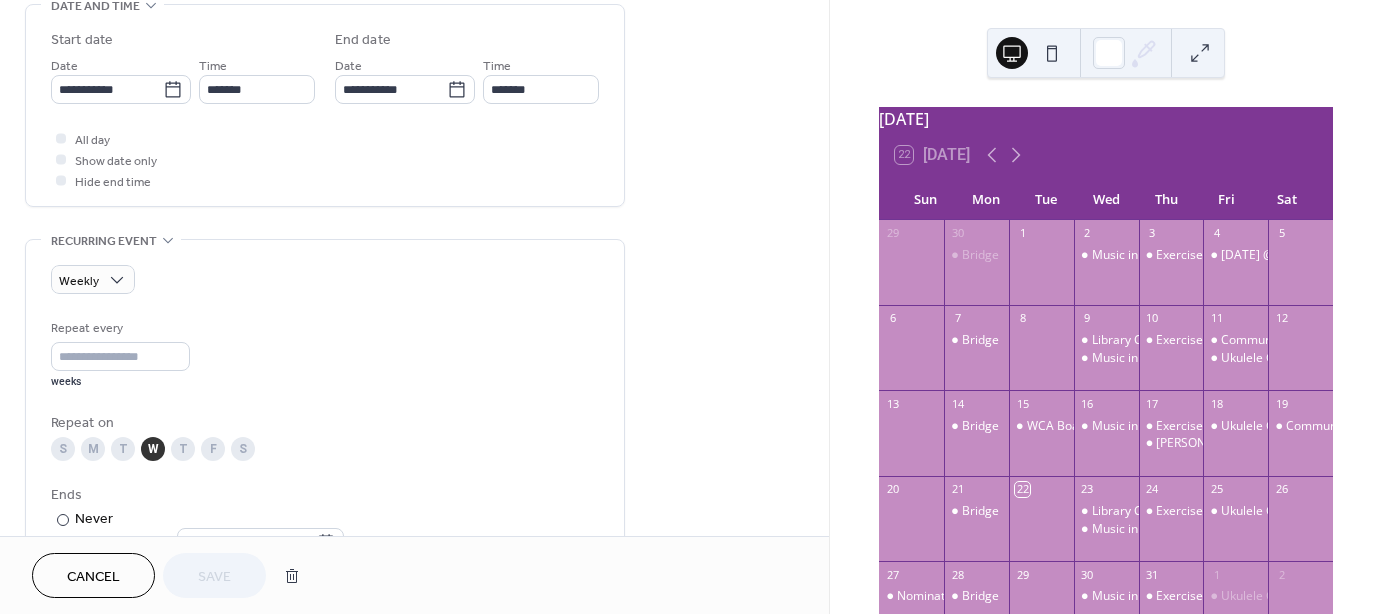 click on "**********" at bounding box center [414, 247] 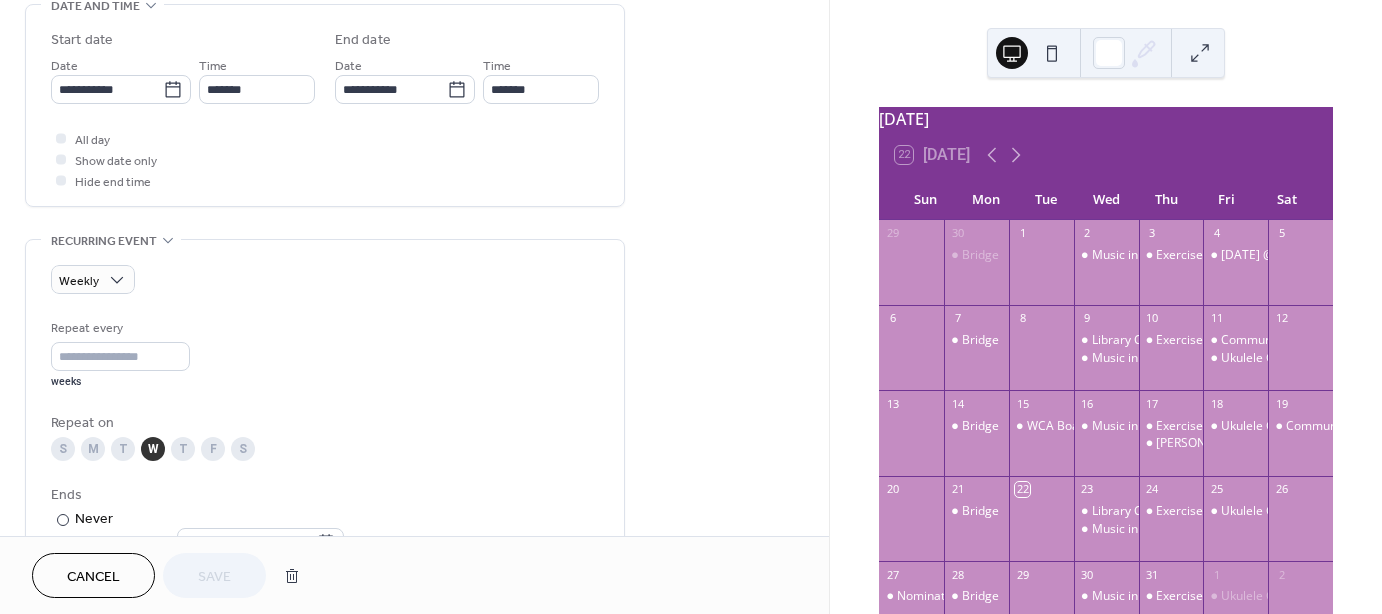 drag, startPoint x: 823, startPoint y: 267, endPoint x: 820, endPoint y: 242, distance: 25.179358 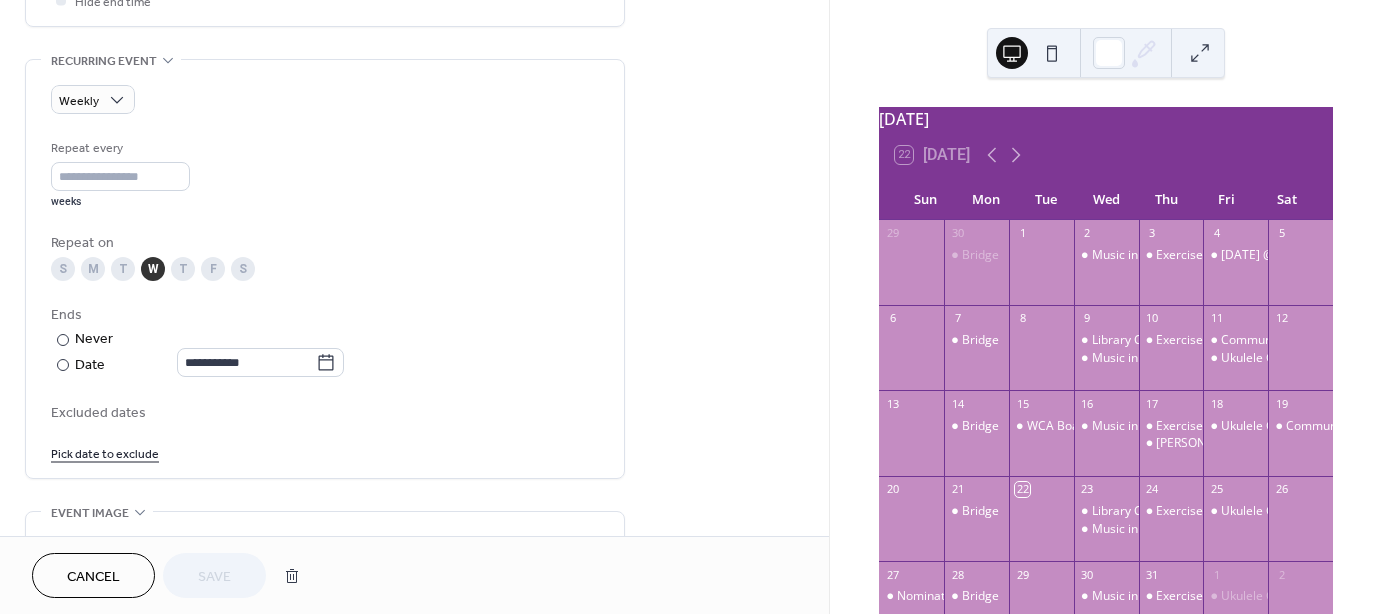 scroll, scrollTop: 829, scrollLeft: 0, axis: vertical 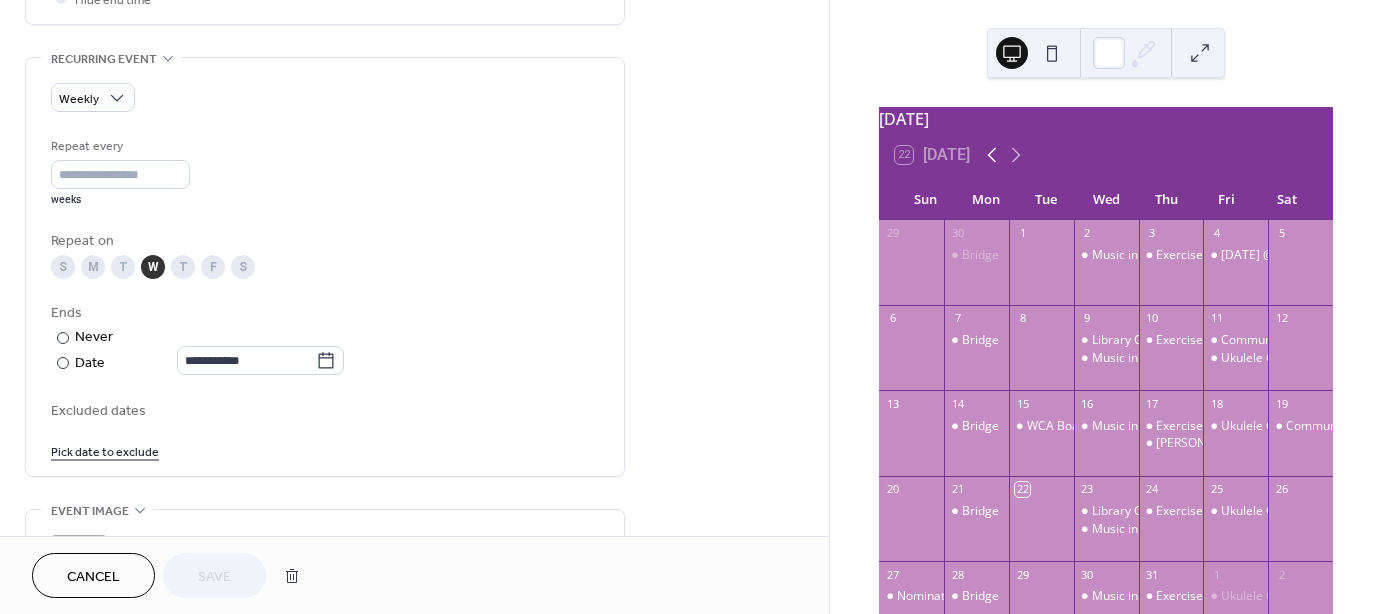 click 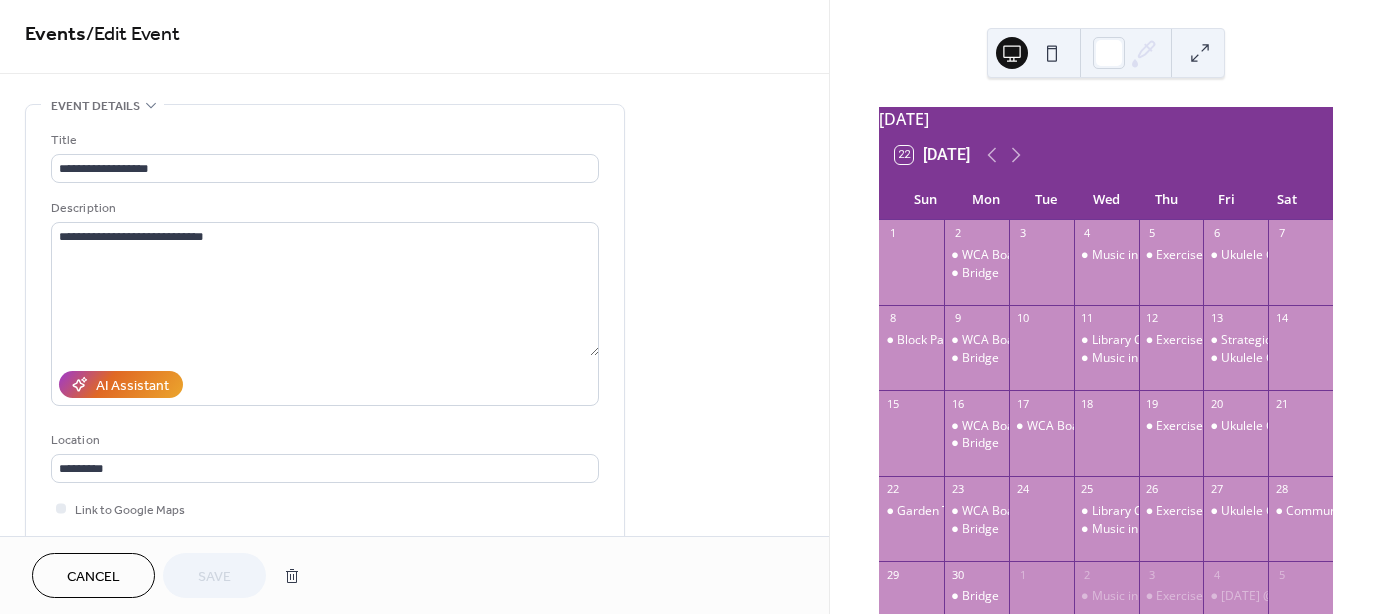 scroll, scrollTop: 0, scrollLeft: 0, axis: both 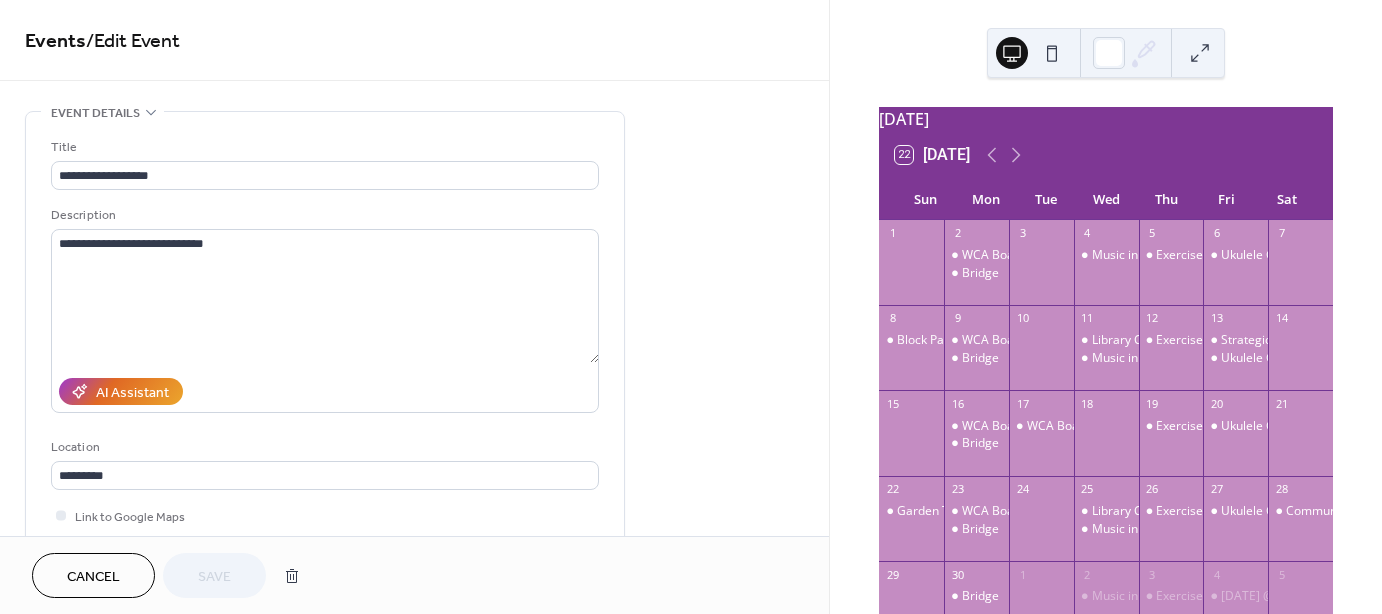 click on "Cancel" at bounding box center (93, 577) 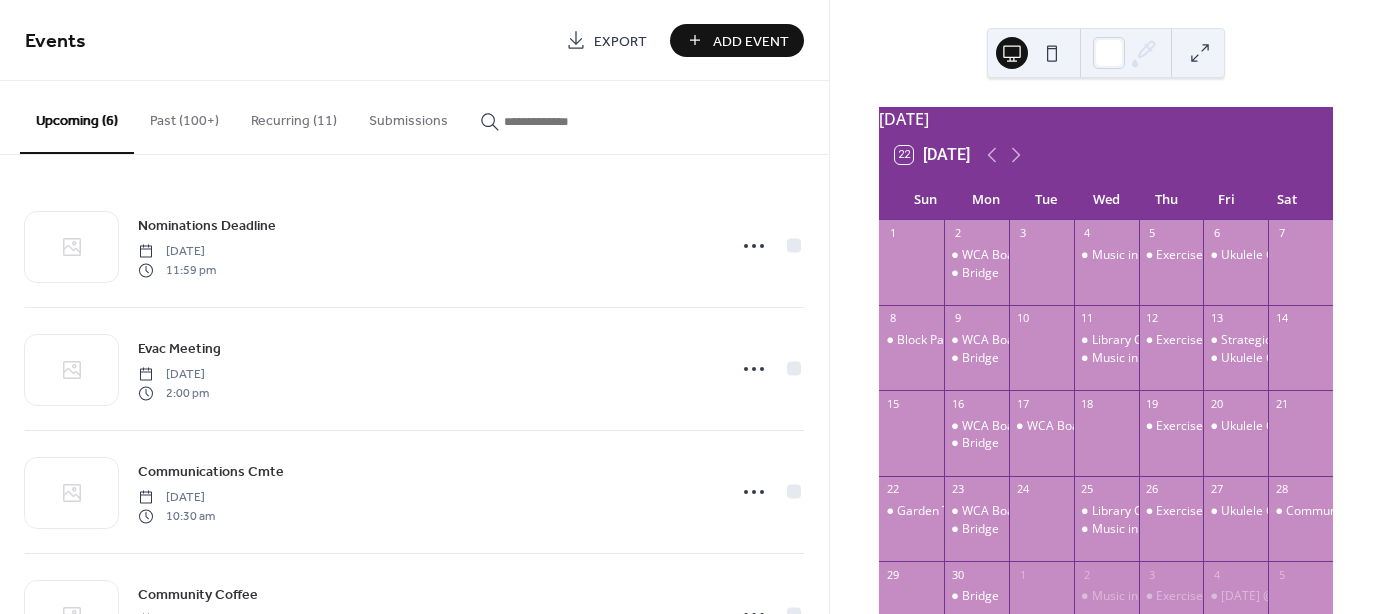 click on "Recurring (11)" at bounding box center (294, 116) 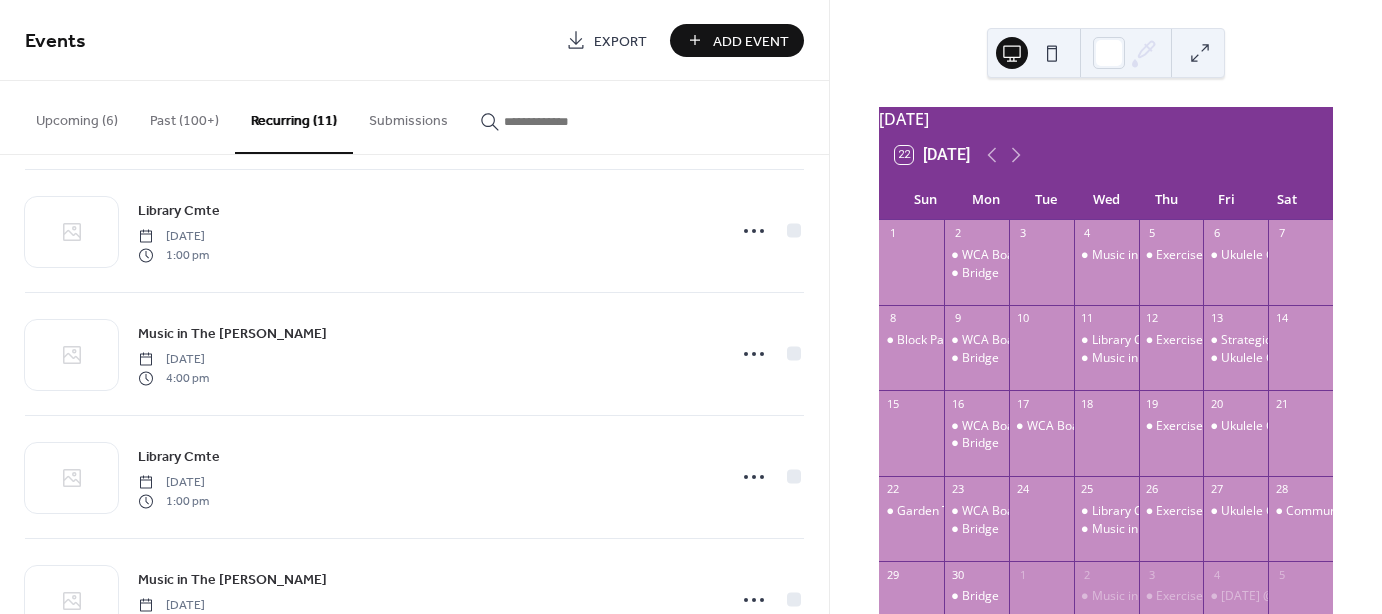 scroll, scrollTop: 764, scrollLeft: 0, axis: vertical 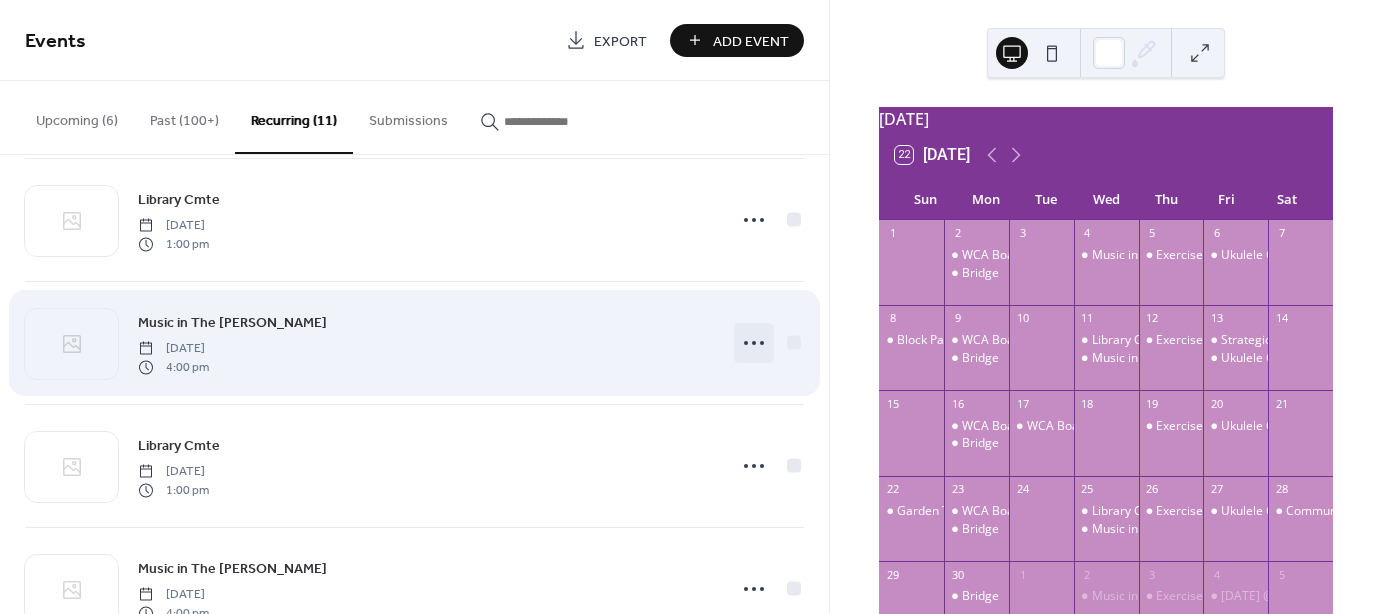 click 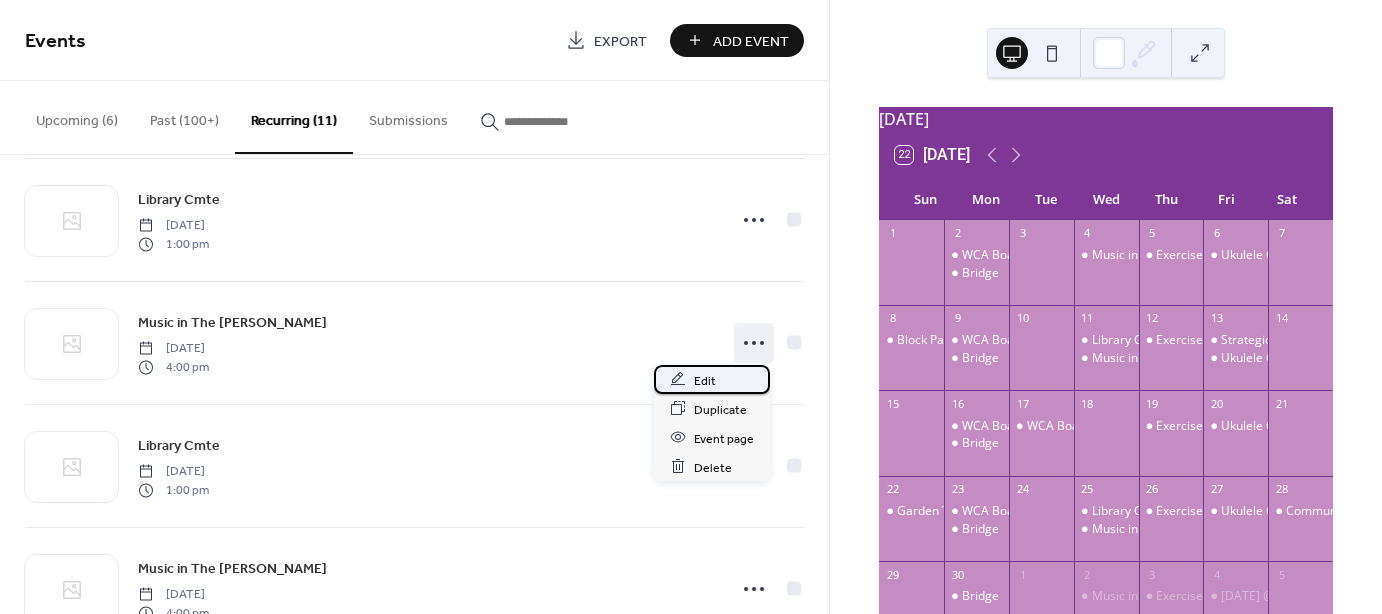 click on "Edit" at bounding box center (705, 380) 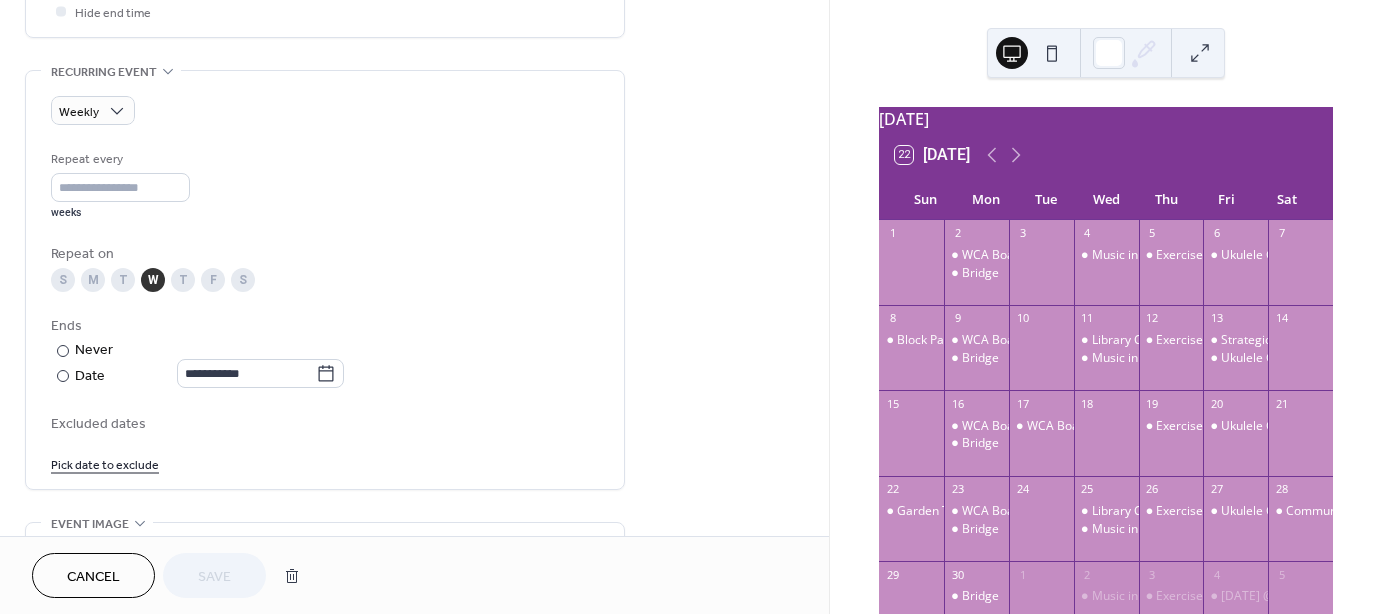 scroll, scrollTop: 822, scrollLeft: 0, axis: vertical 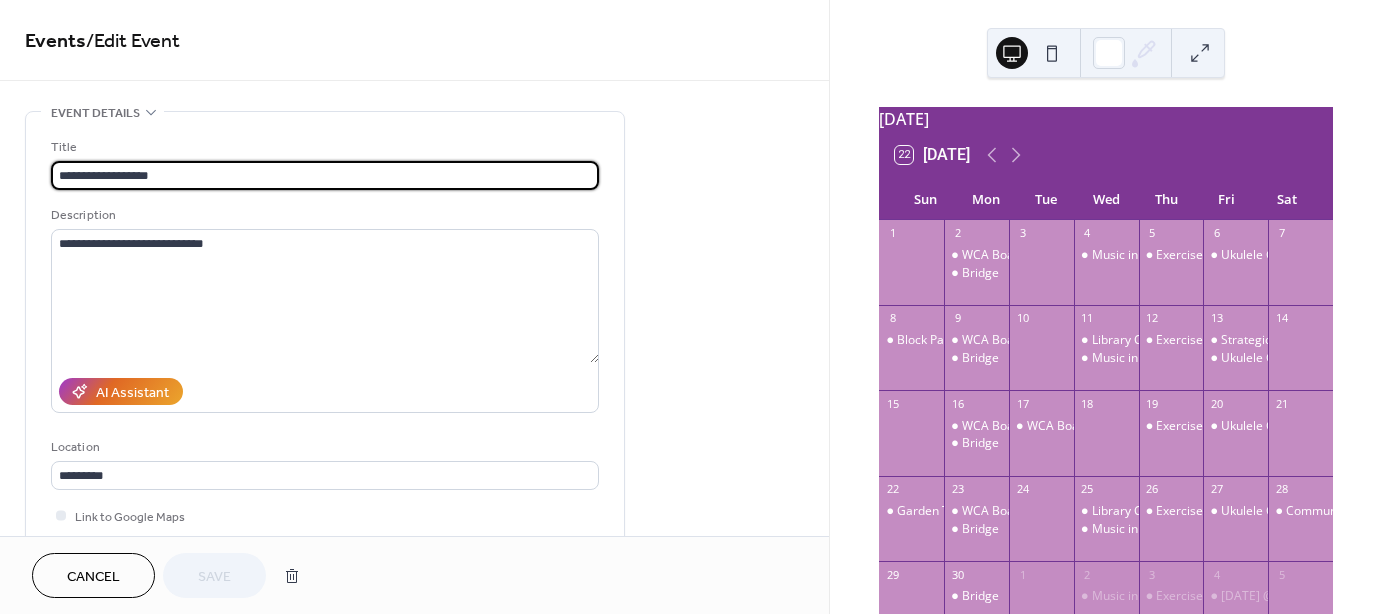 click on "Cancel" at bounding box center [93, 575] 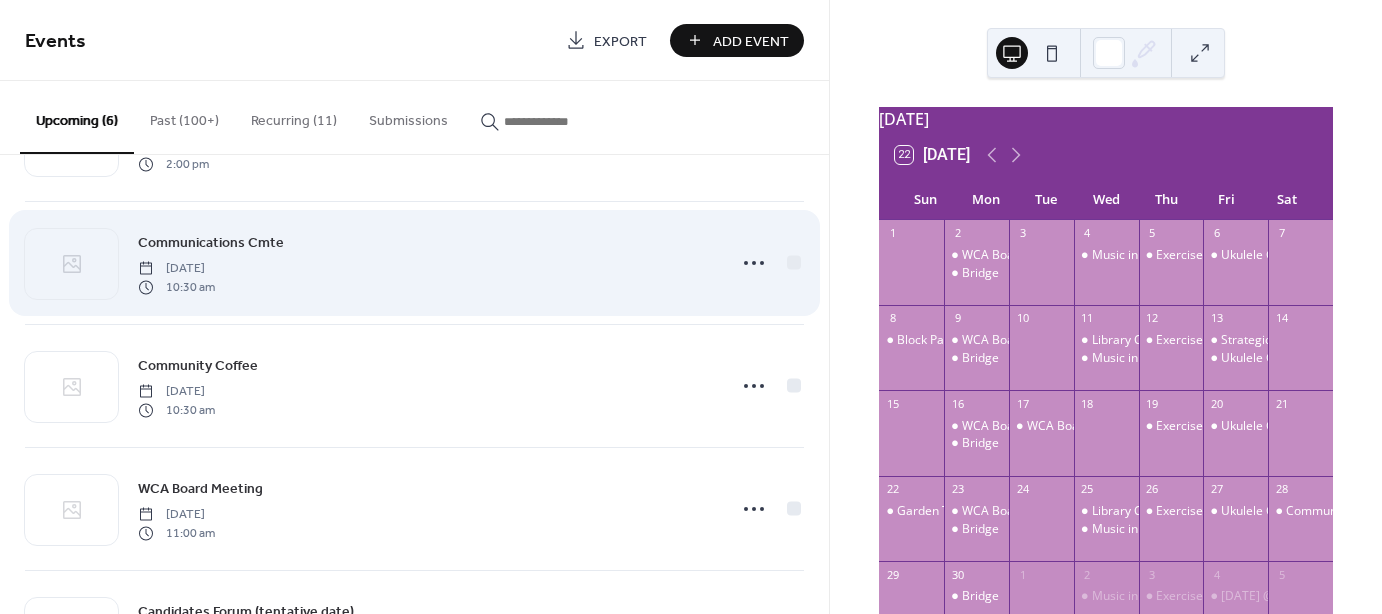 scroll, scrollTop: 232, scrollLeft: 0, axis: vertical 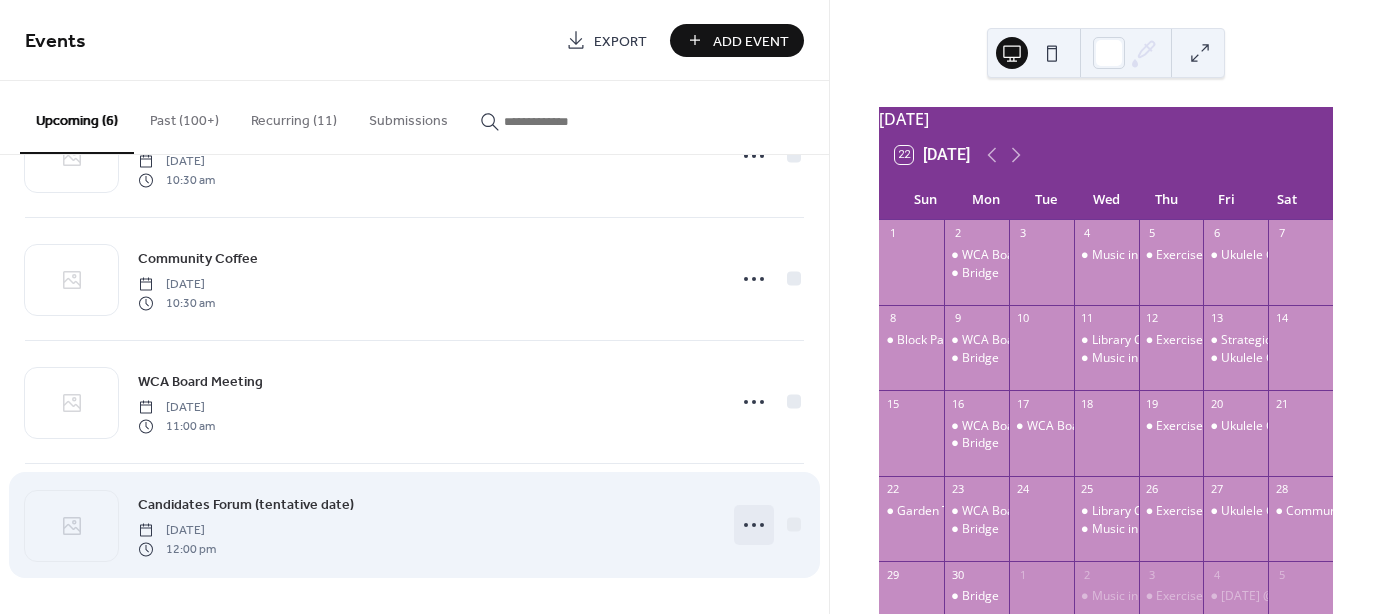 click 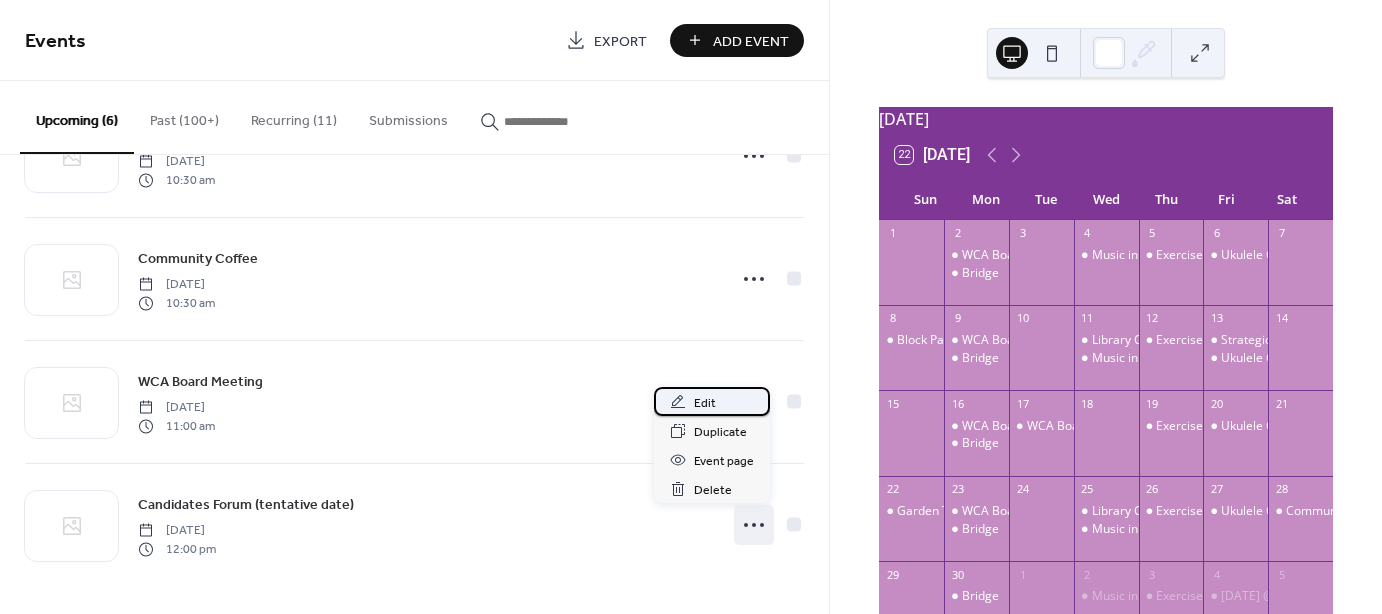 click on "Edit" at bounding box center (705, 403) 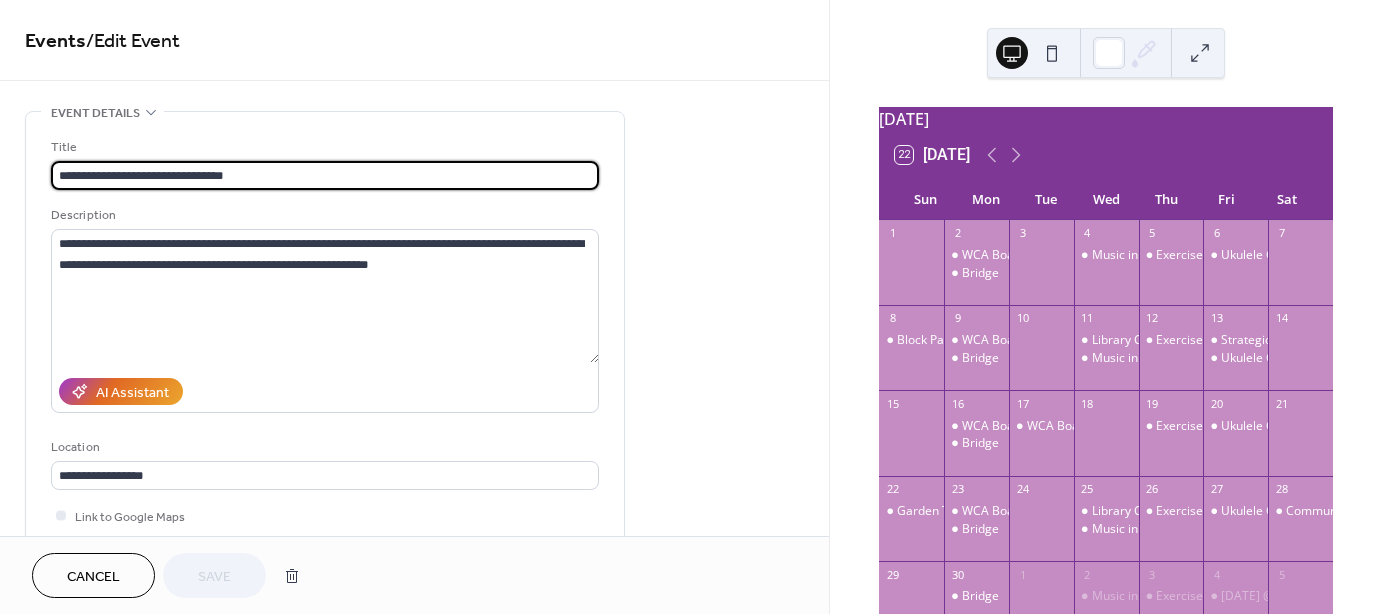 drag, startPoint x: 153, startPoint y: 171, endPoint x: 321, endPoint y: 169, distance: 168.0119 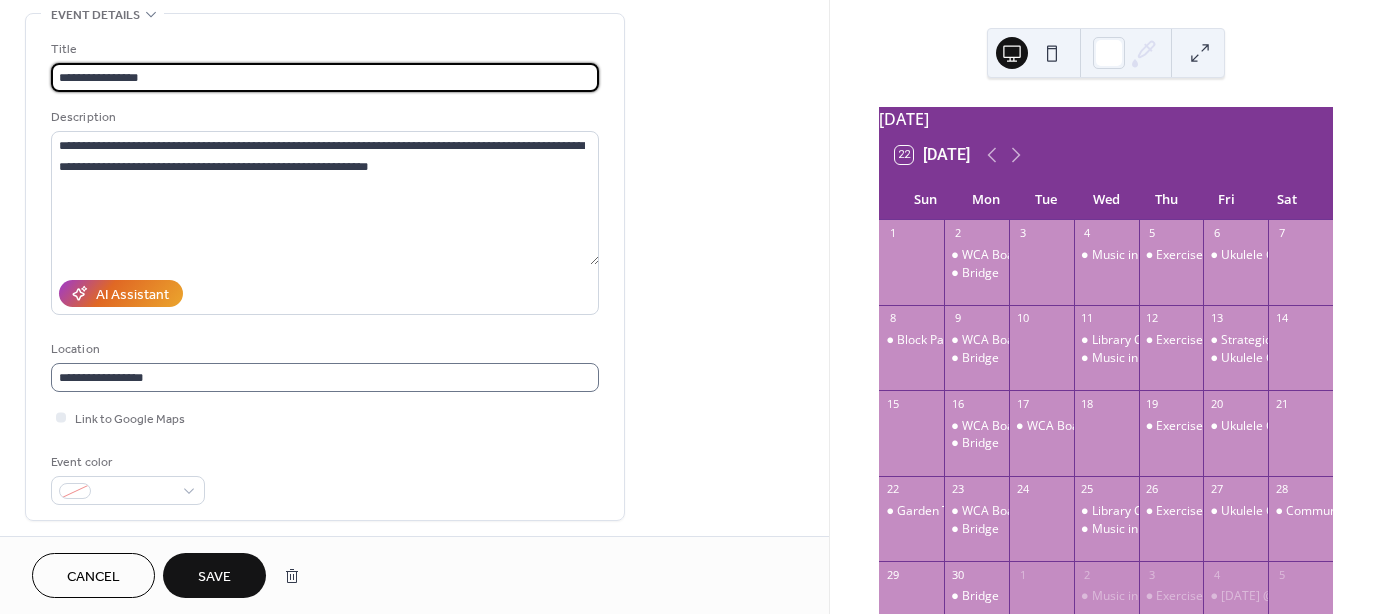 scroll, scrollTop: 100, scrollLeft: 0, axis: vertical 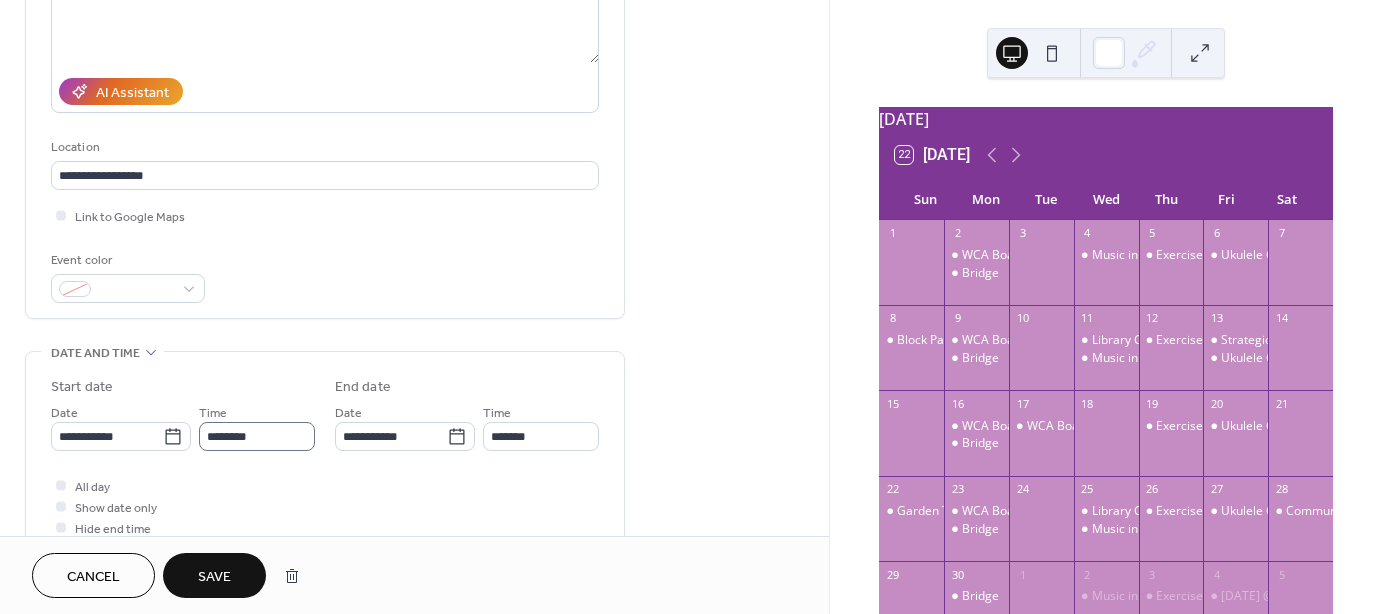 type on "**********" 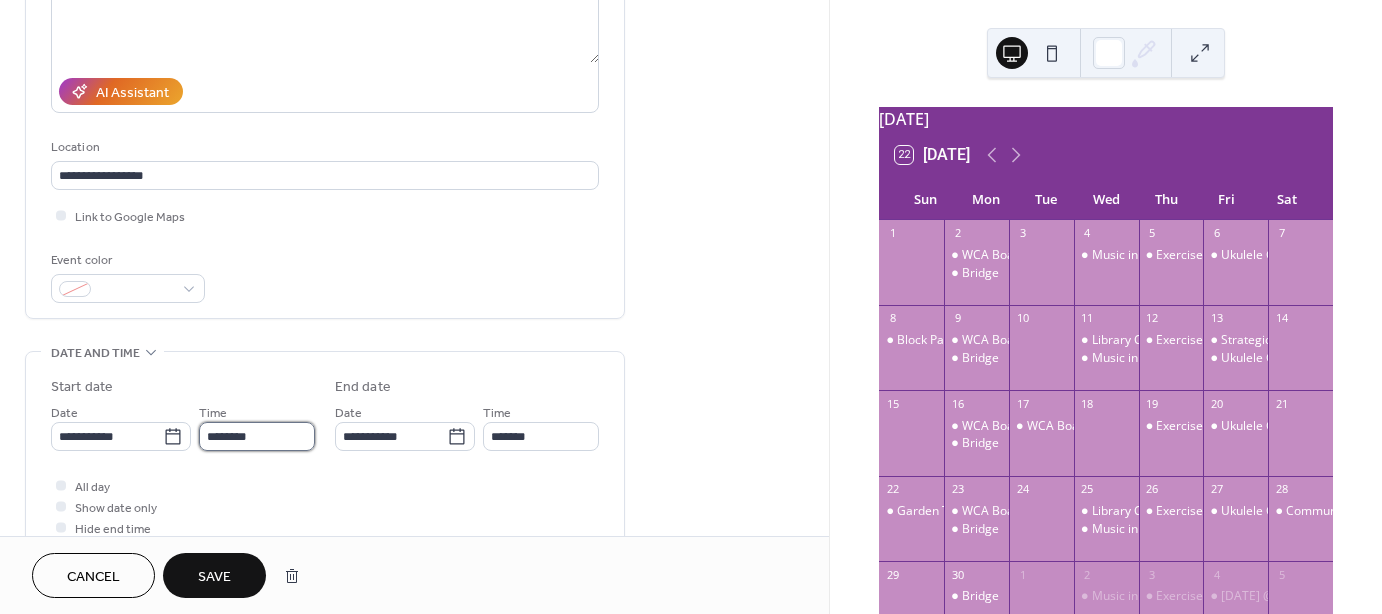 click on "********" at bounding box center [257, 436] 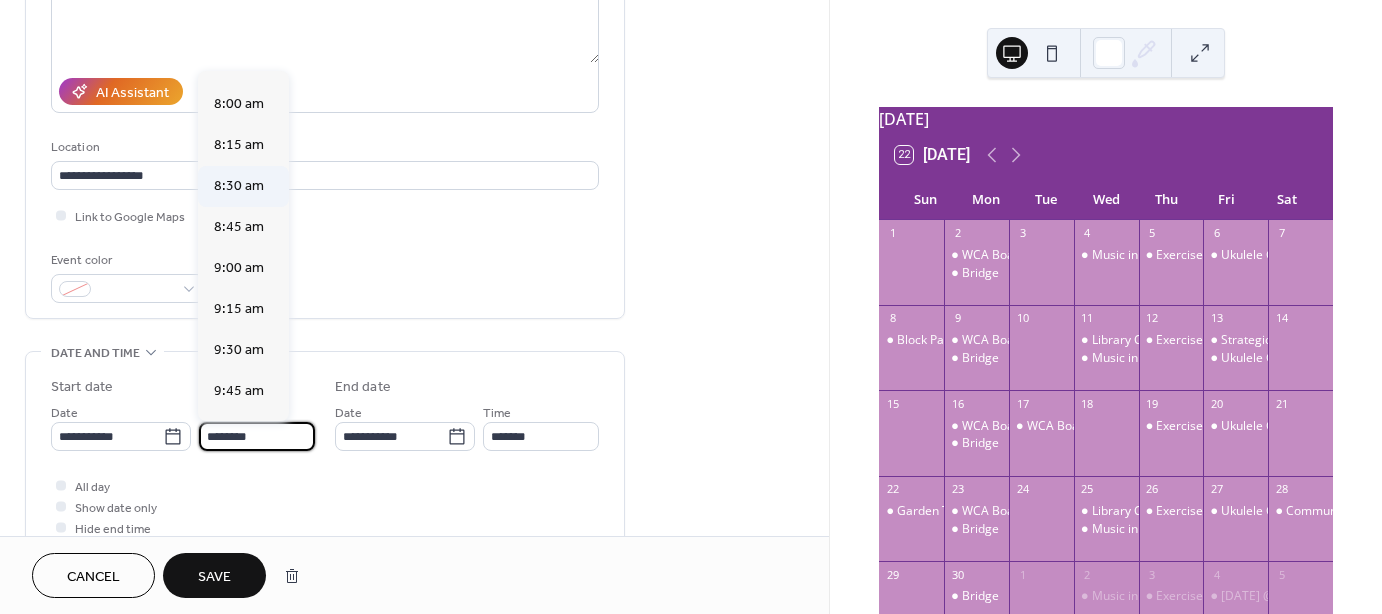 scroll, scrollTop: 1468, scrollLeft: 0, axis: vertical 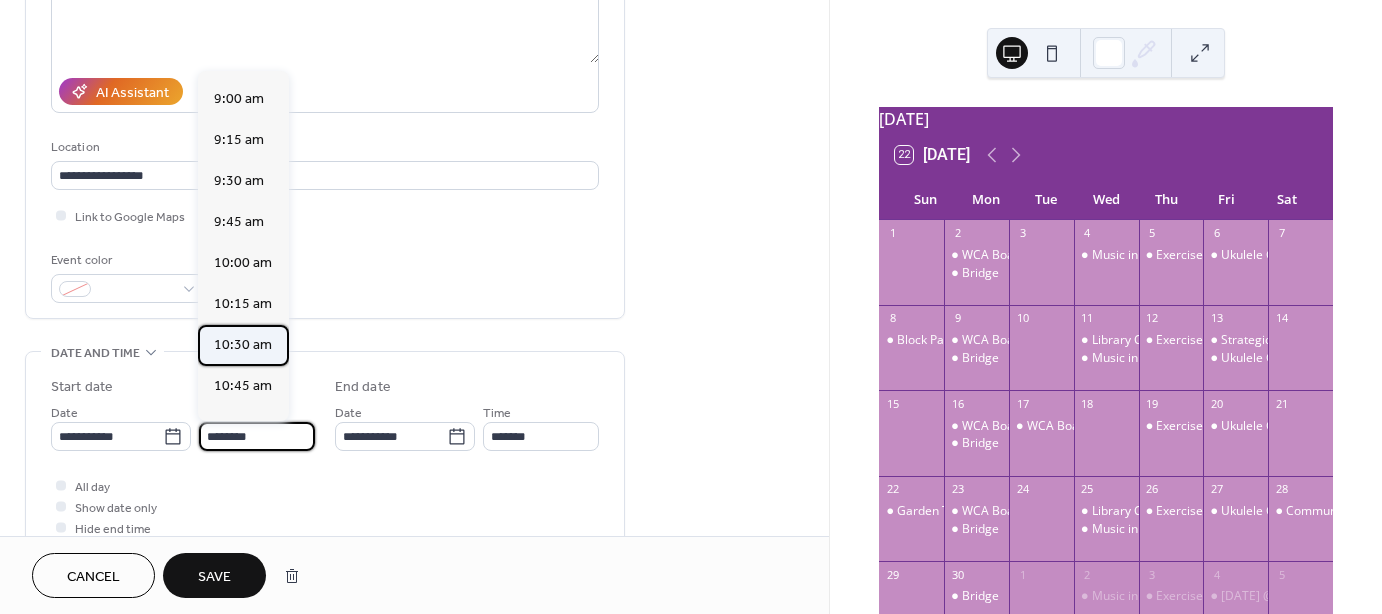 click on "10:30 am" at bounding box center [243, 345] 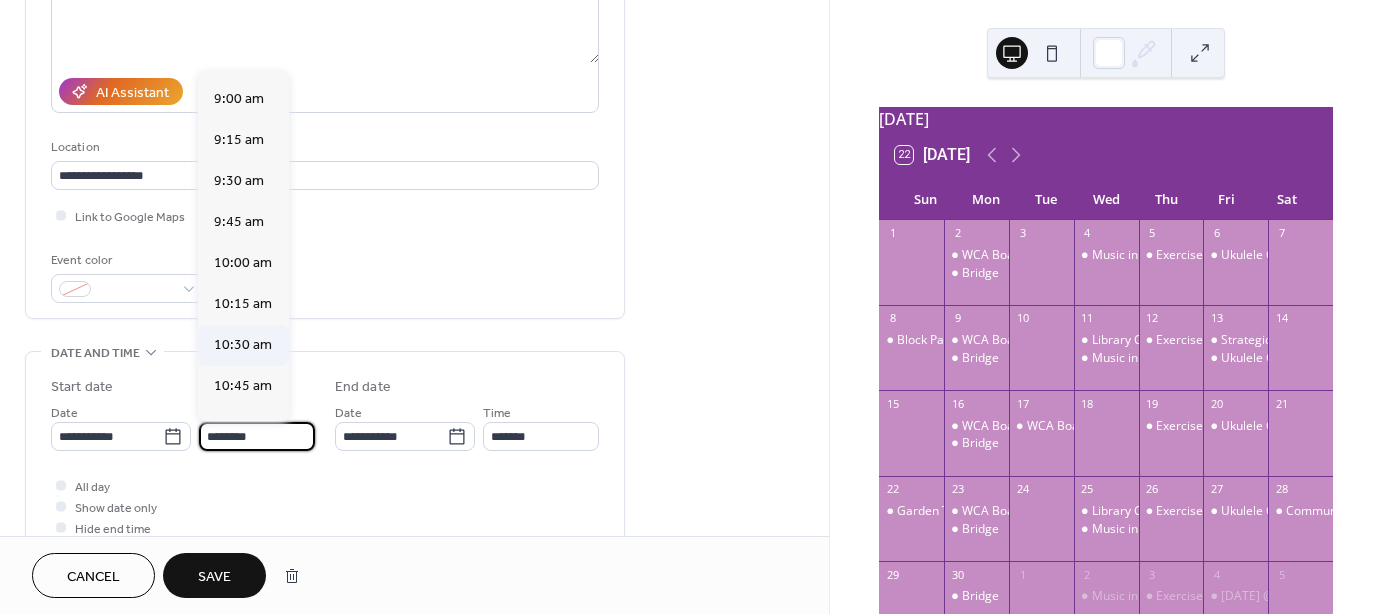 type on "********" 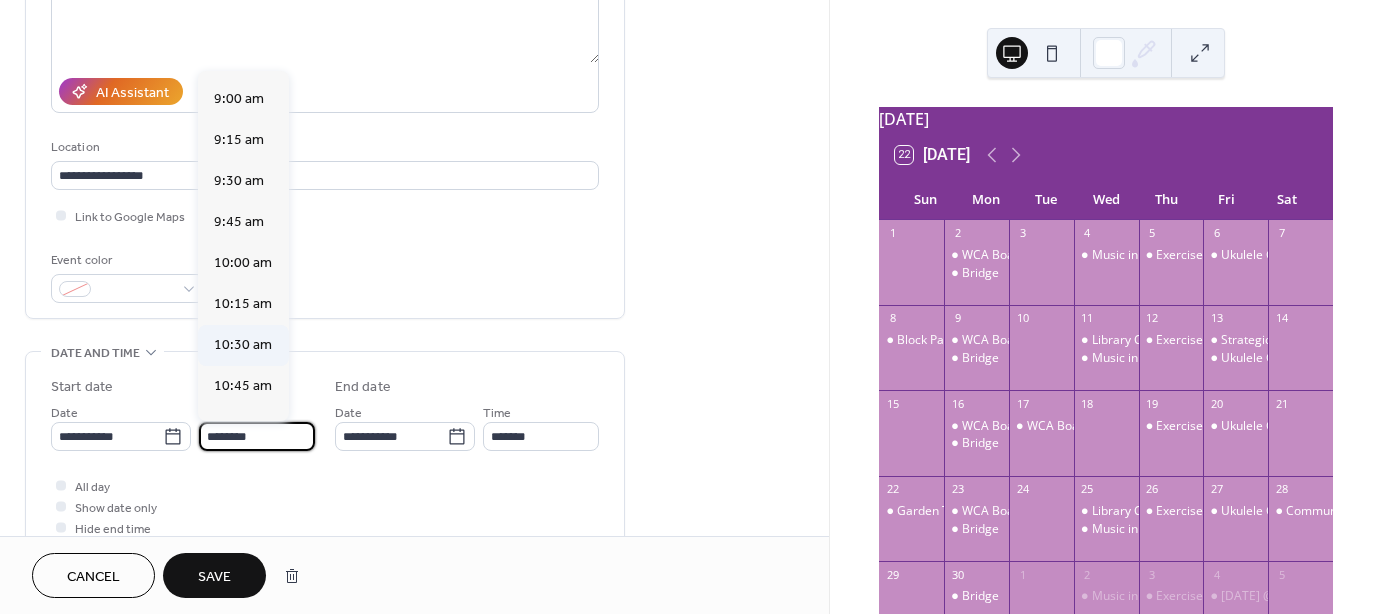 type on "********" 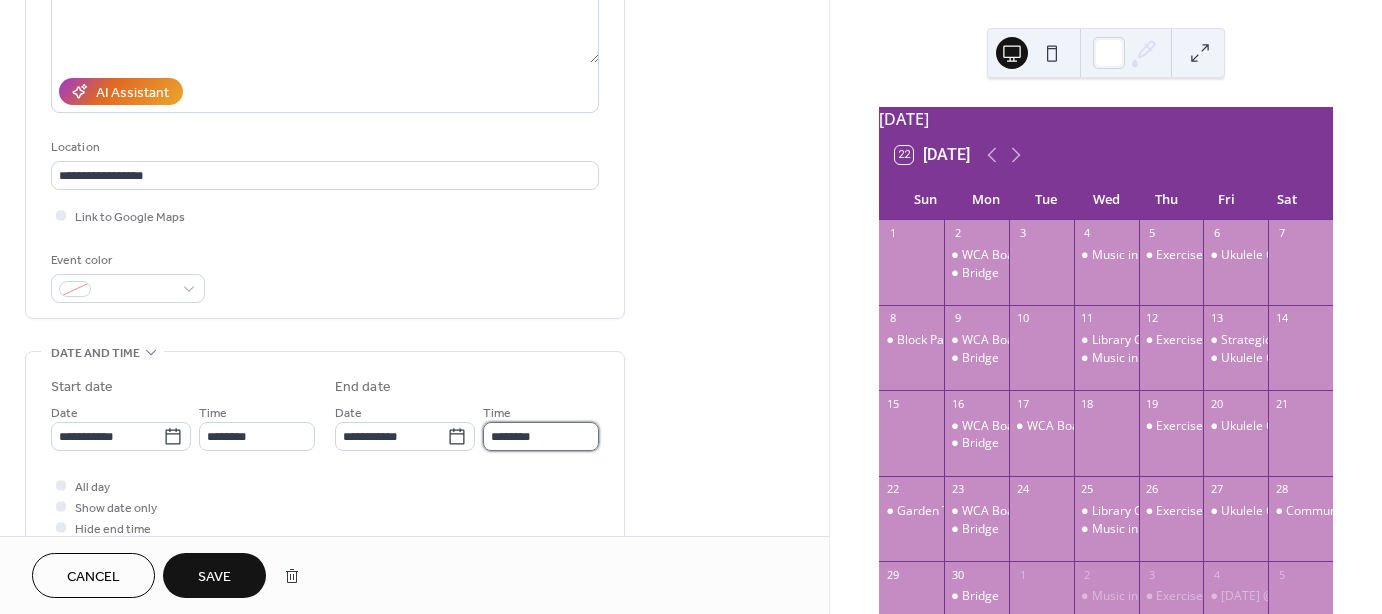click on "********" at bounding box center (541, 436) 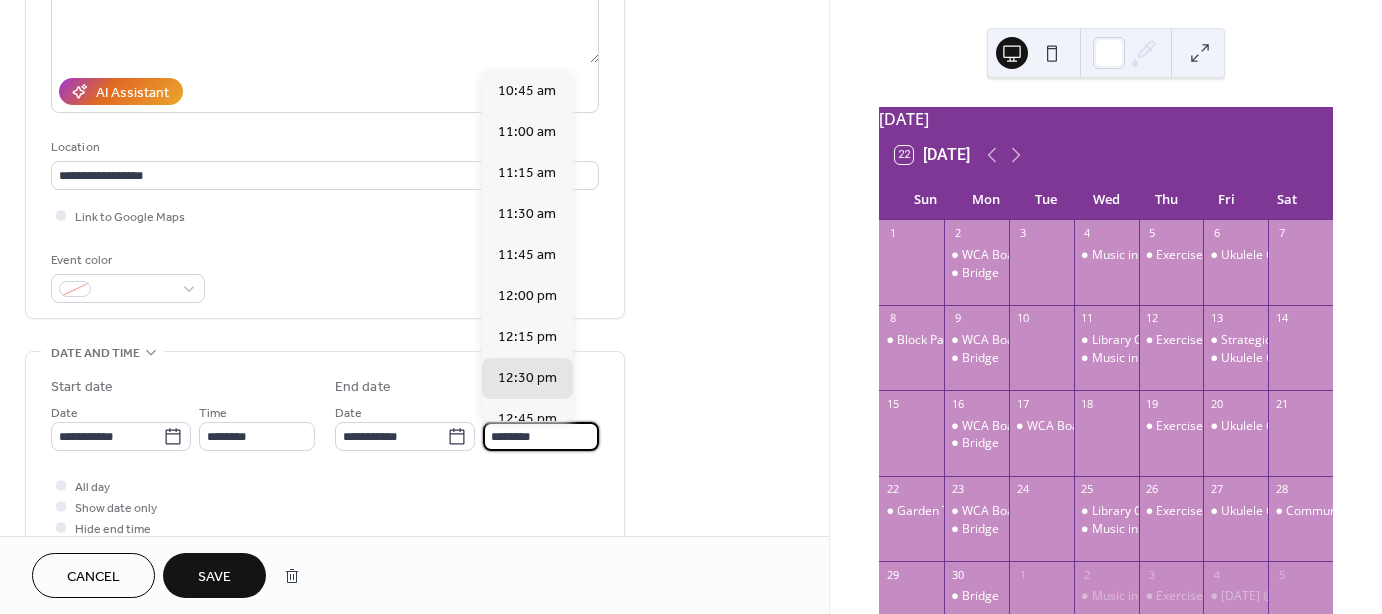 click on "**********" at bounding box center (325, 452) 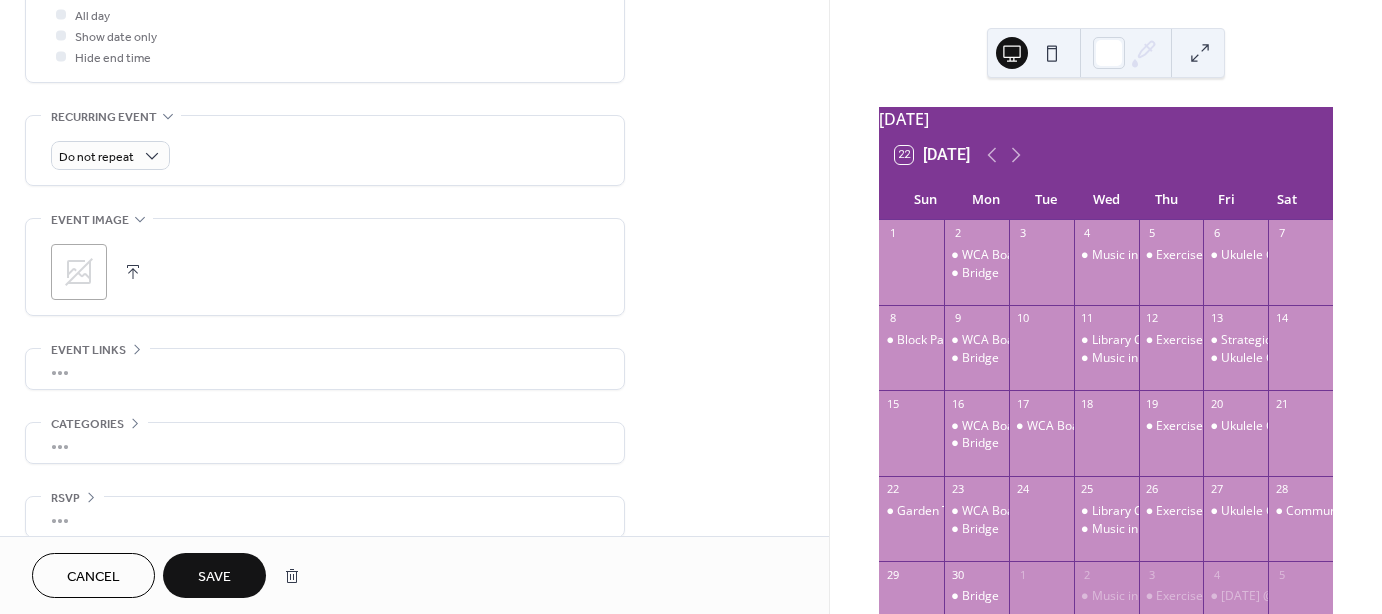 scroll, scrollTop: 774, scrollLeft: 0, axis: vertical 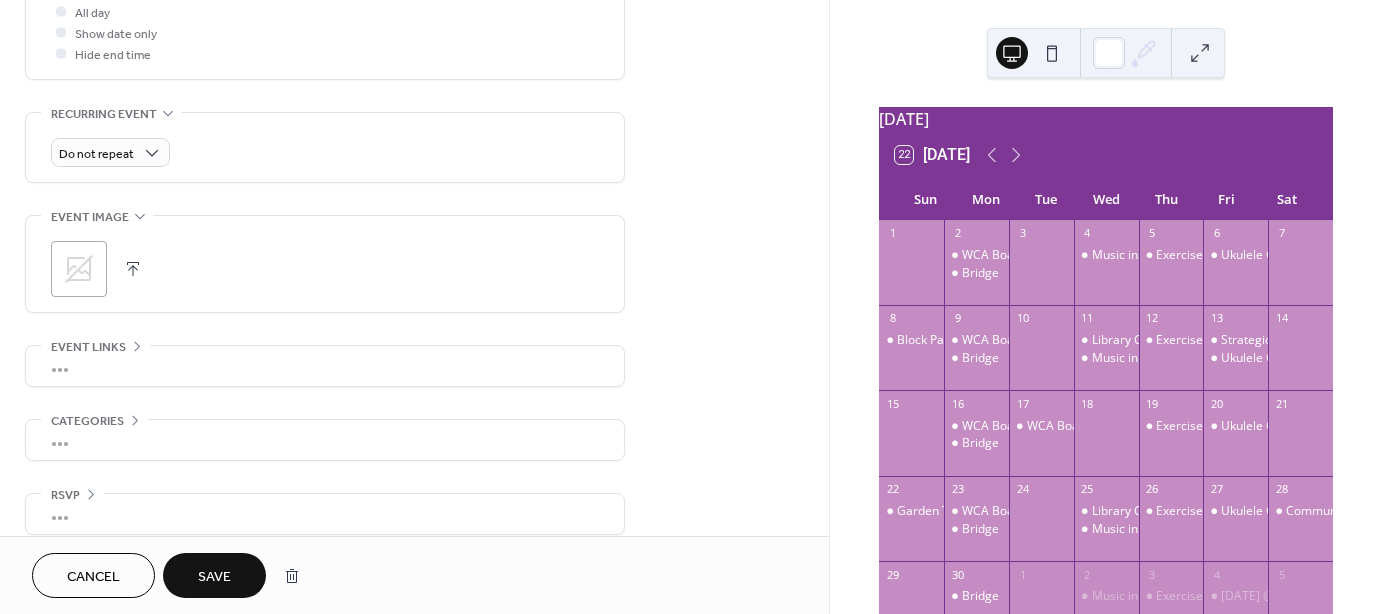 click on "Save" at bounding box center [214, 577] 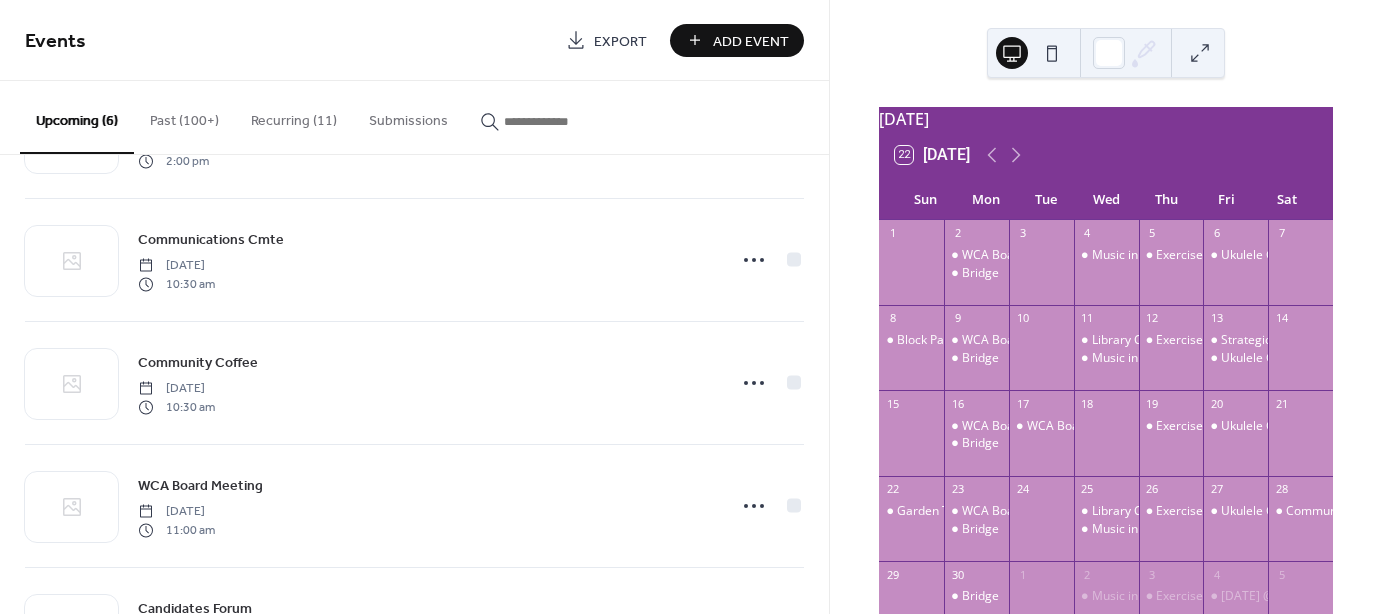 scroll, scrollTop: 236, scrollLeft: 0, axis: vertical 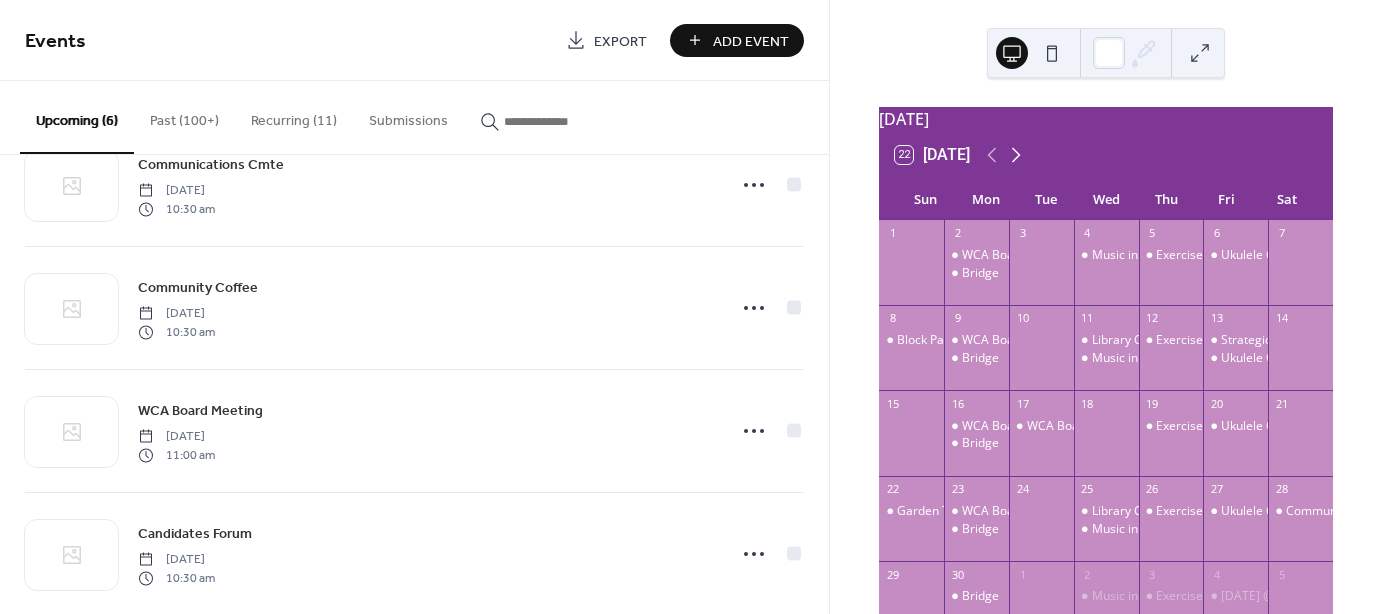 click 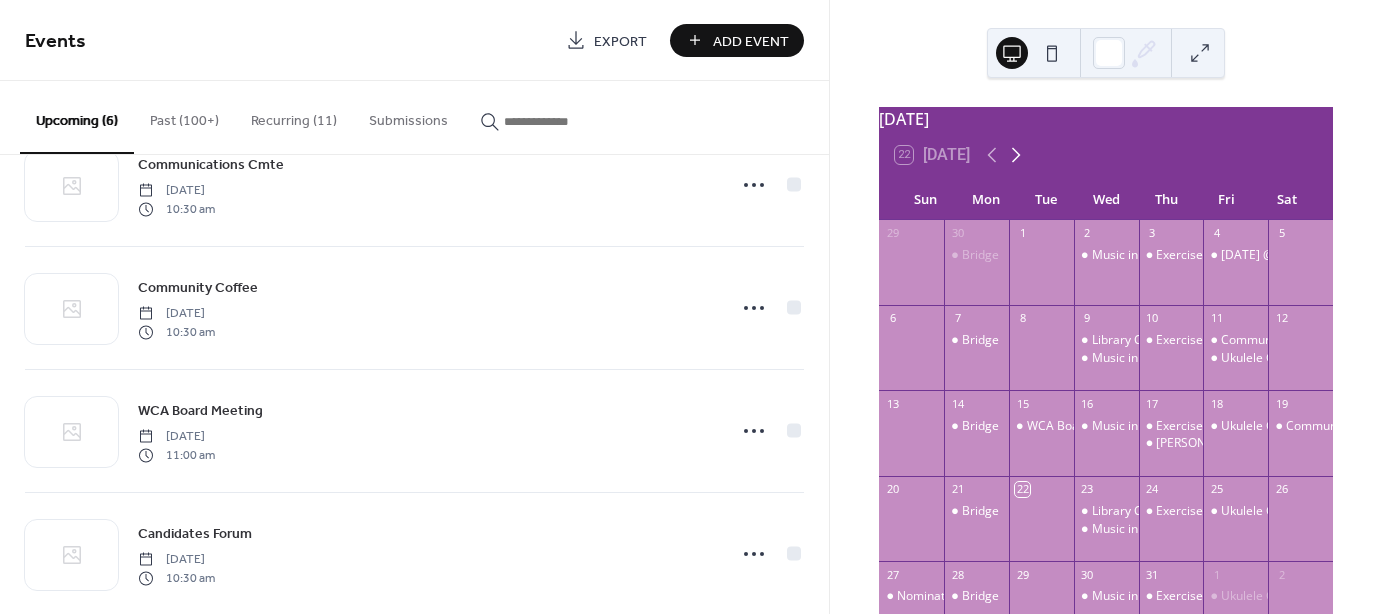 click 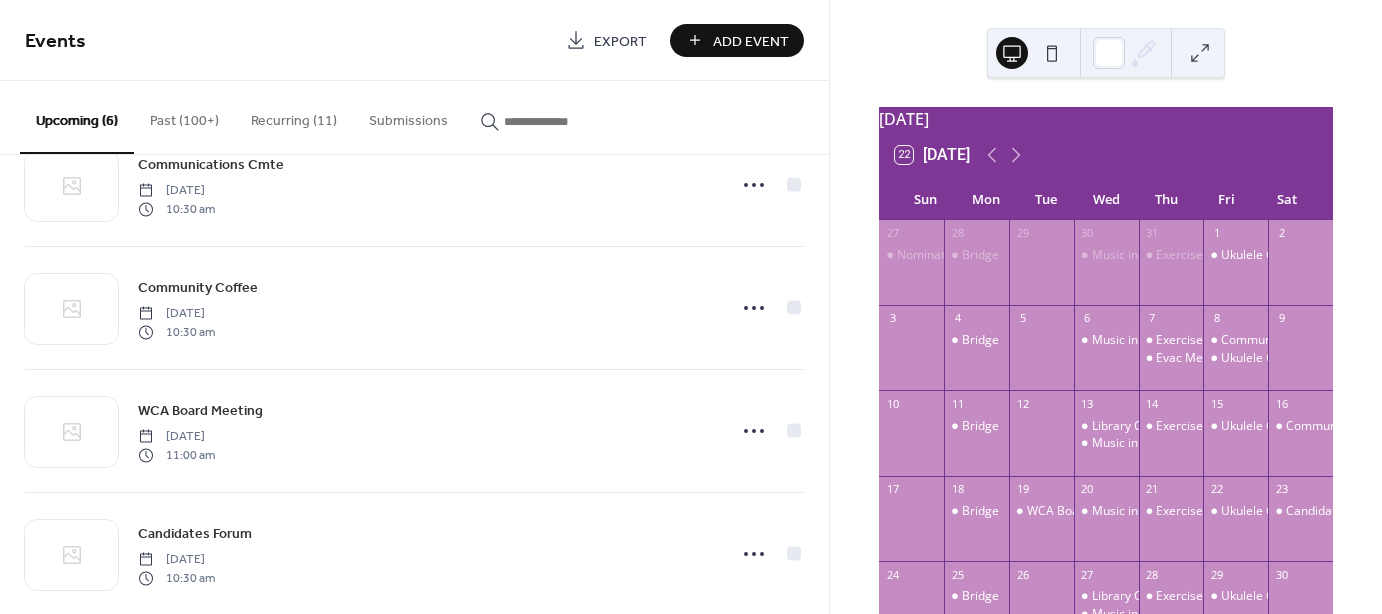 scroll, scrollTop: 336, scrollLeft: 0, axis: vertical 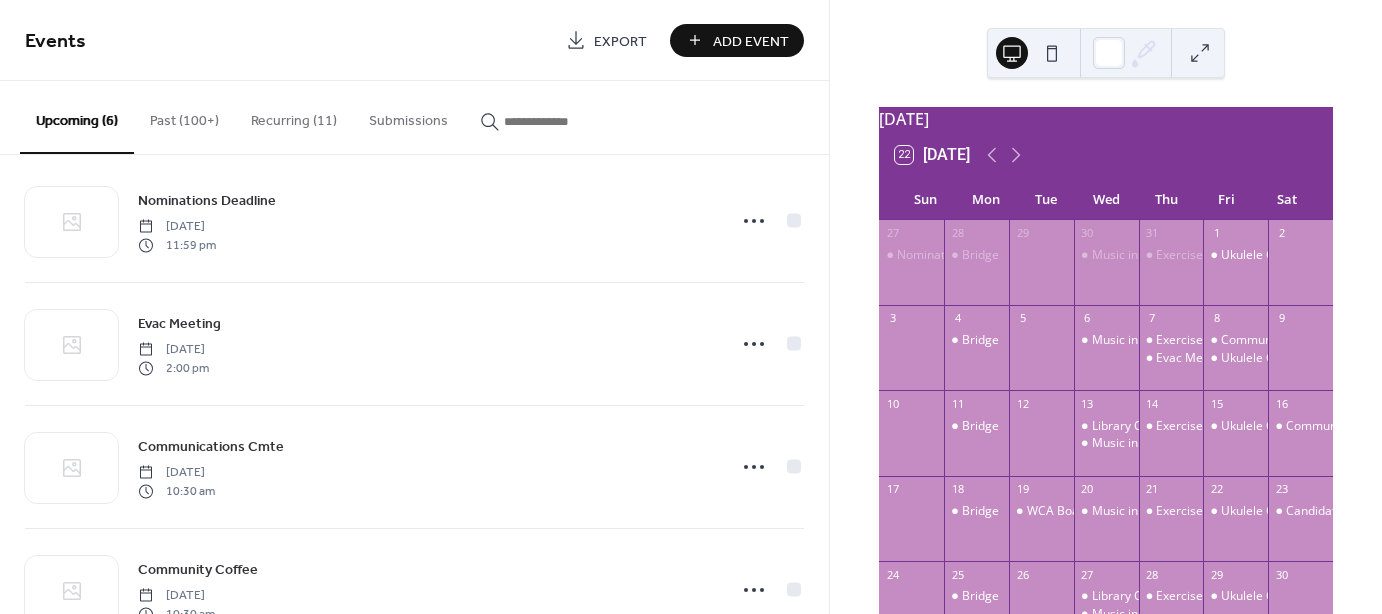 click on "Past (100+)" at bounding box center [184, 116] 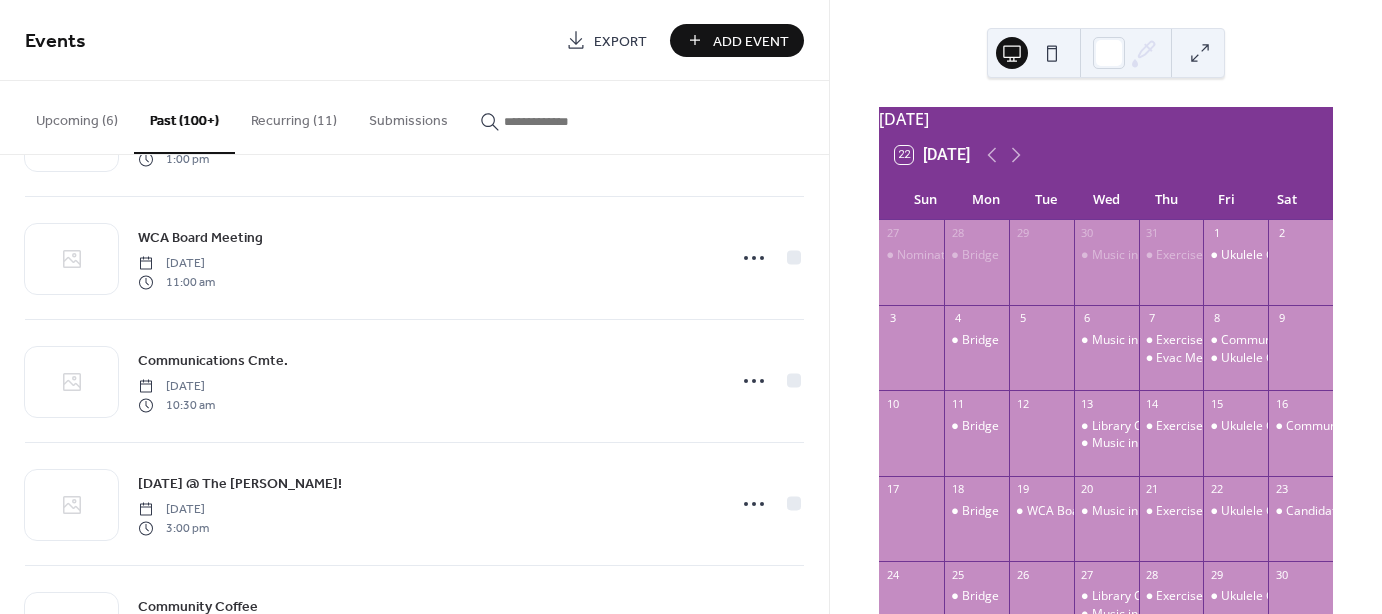 scroll, scrollTop: 0, scrollLeft: 0, axis: both 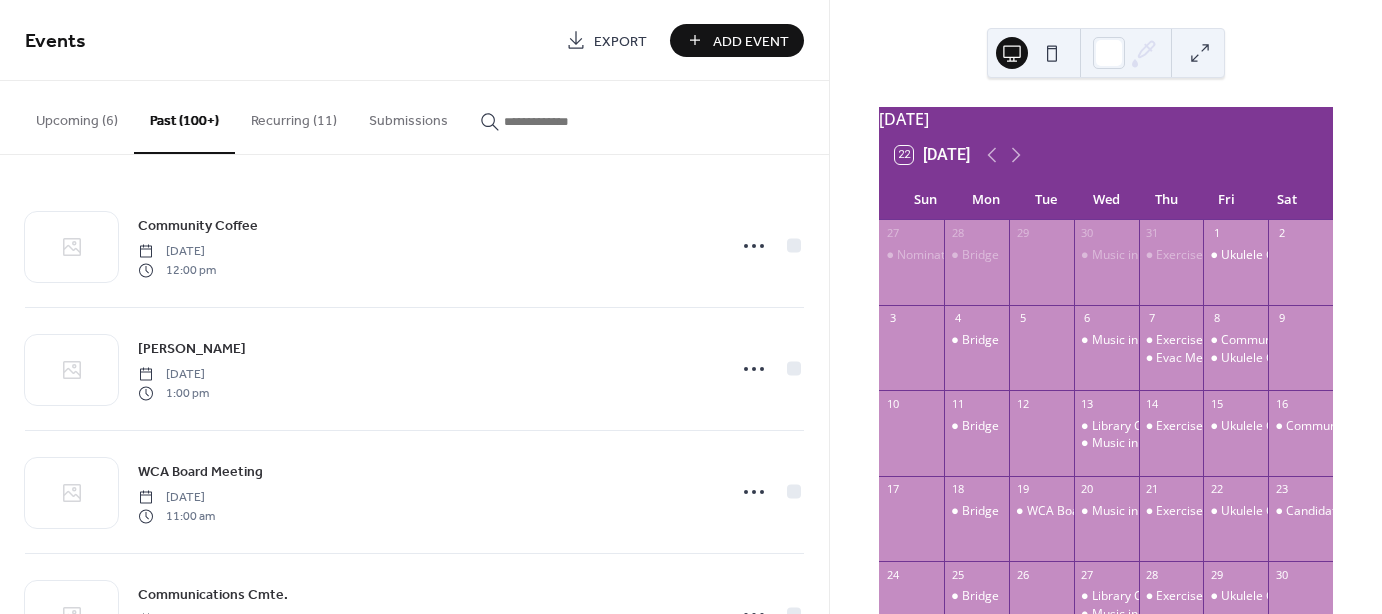 click on "Recurring (11)" at bounding box center [294, 116] 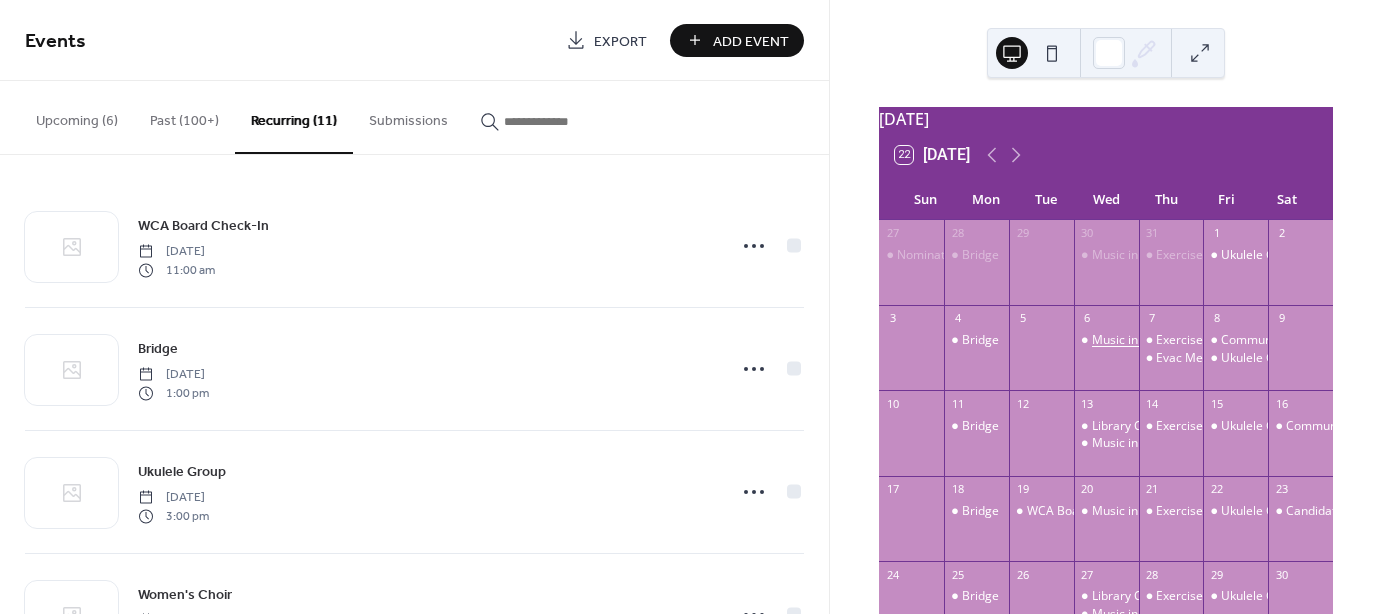 click on "Music in The [PERSON_NAME]" at bounding box center (1175, 340) 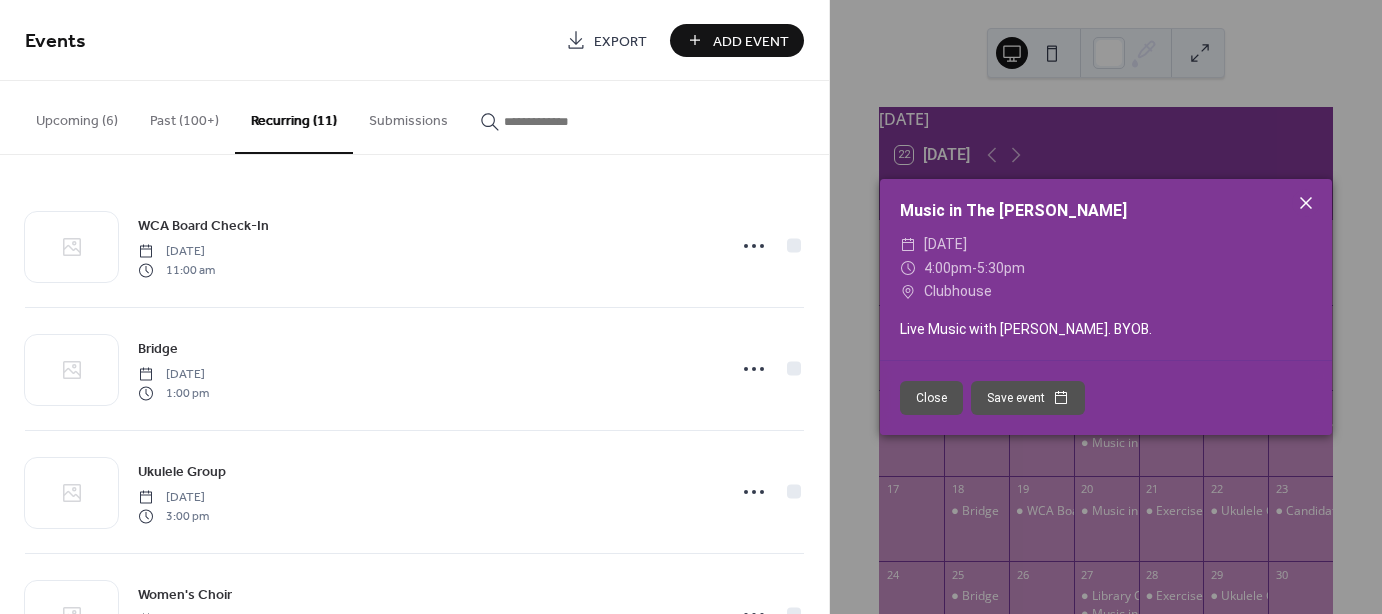 click 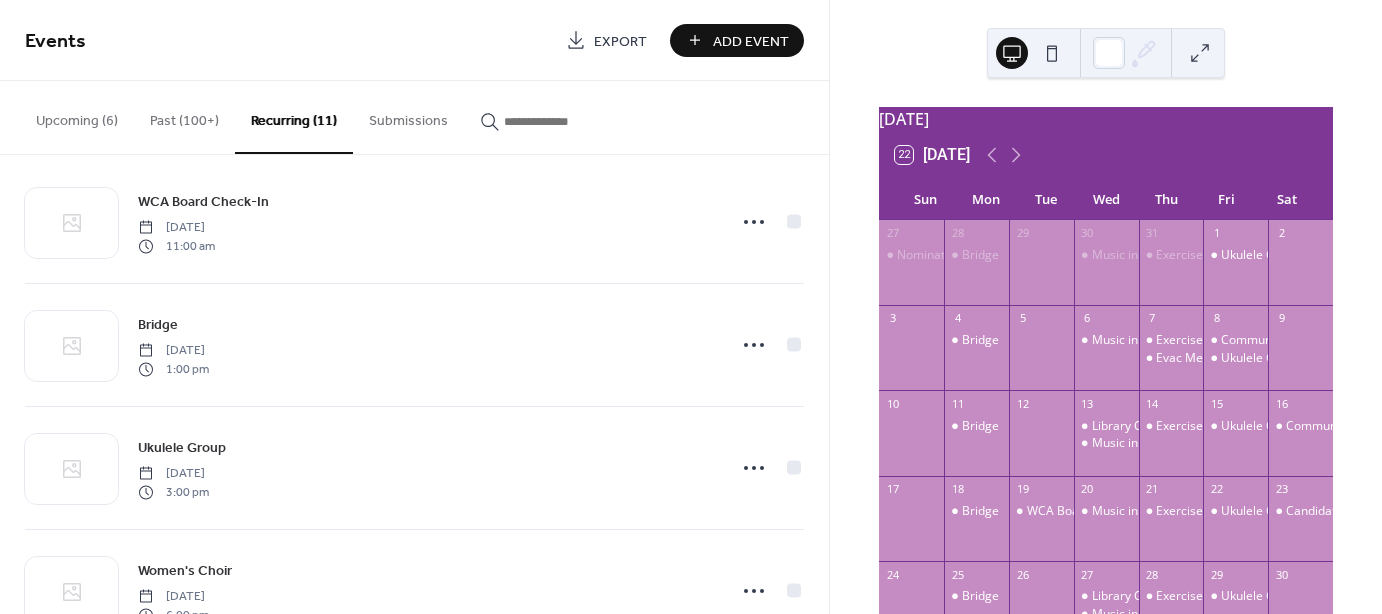 scroll, scrollTop: 44, scrollLeft: 0, axis: vertical 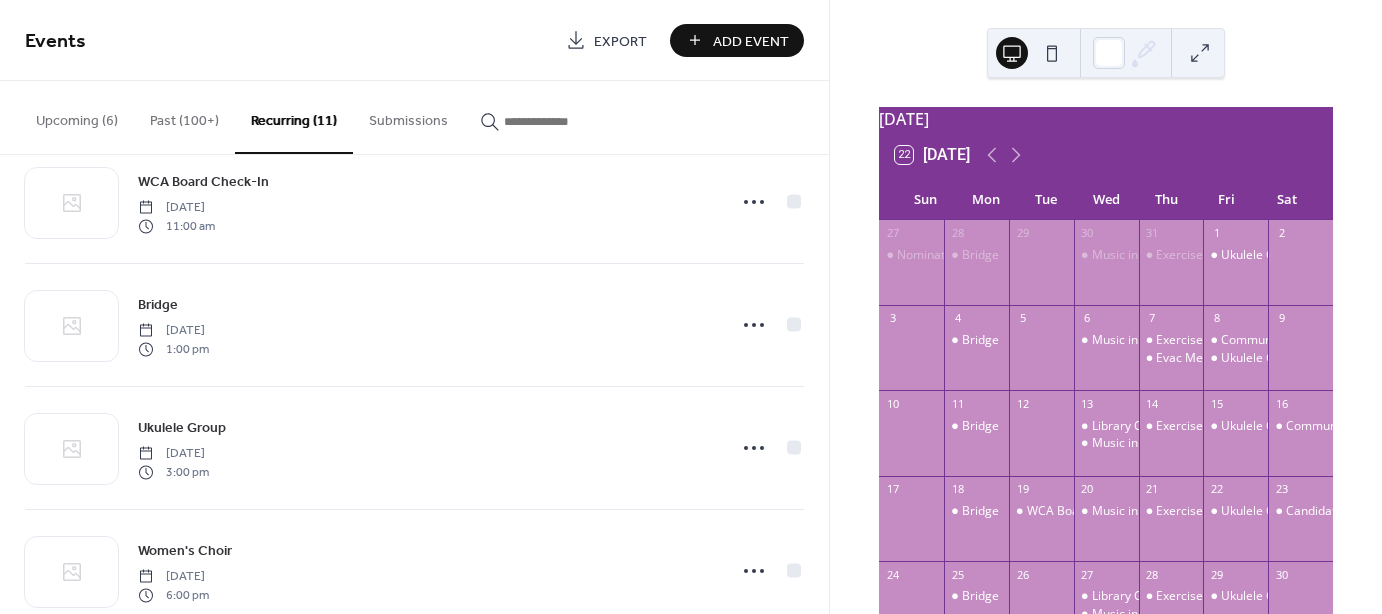 click on "Upcoming (6)" at bounding box center (77, 116) 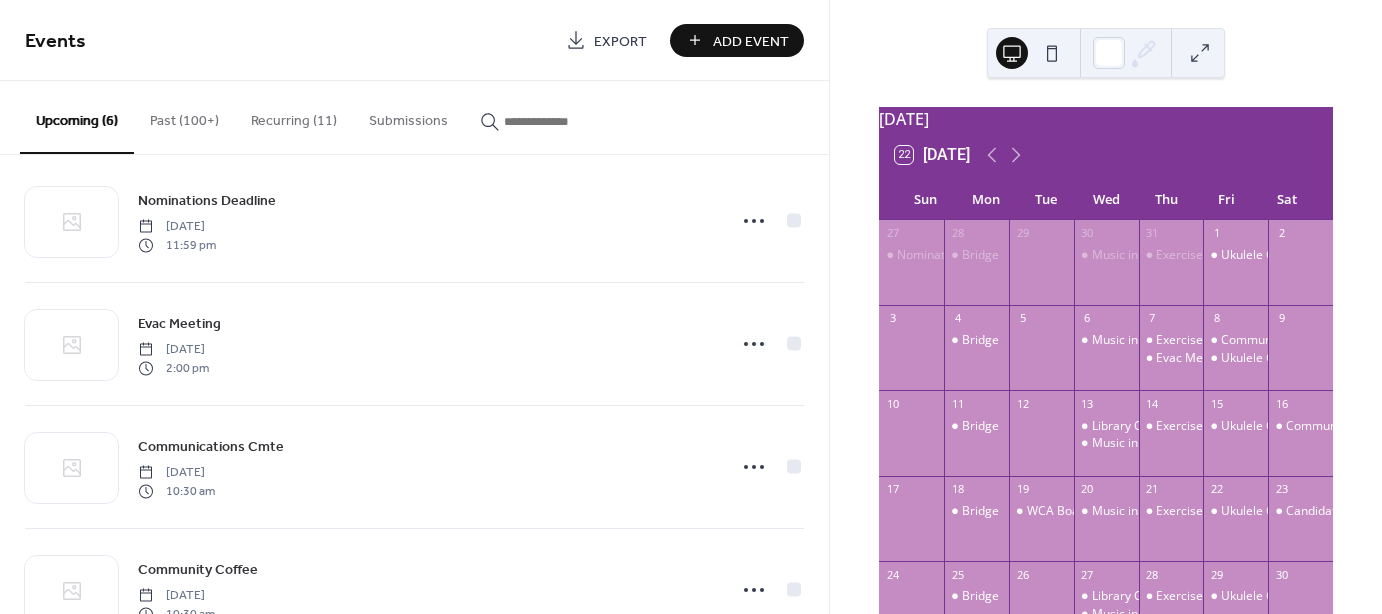 drag, startPoint x: 822, startPoint y: 189, endPoint x: 824, endPoint y: 231, distance: 42.047592 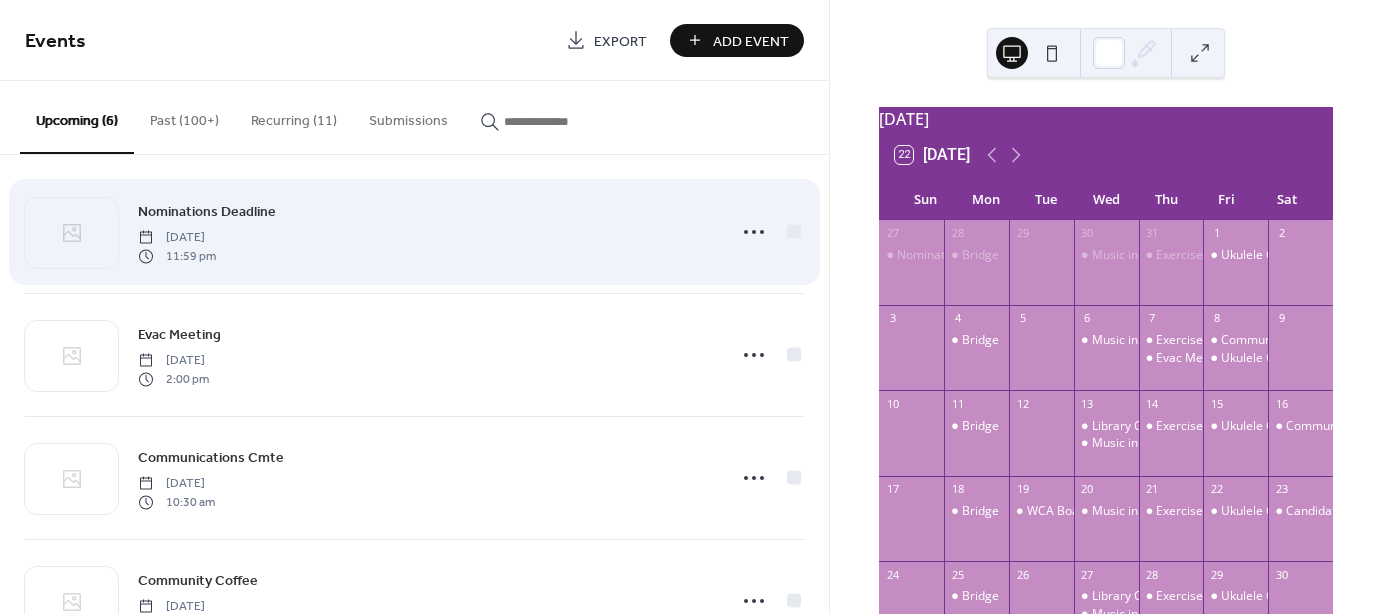 scroll, scrollTop: 4, scrollLeft: 0, axis: vertical 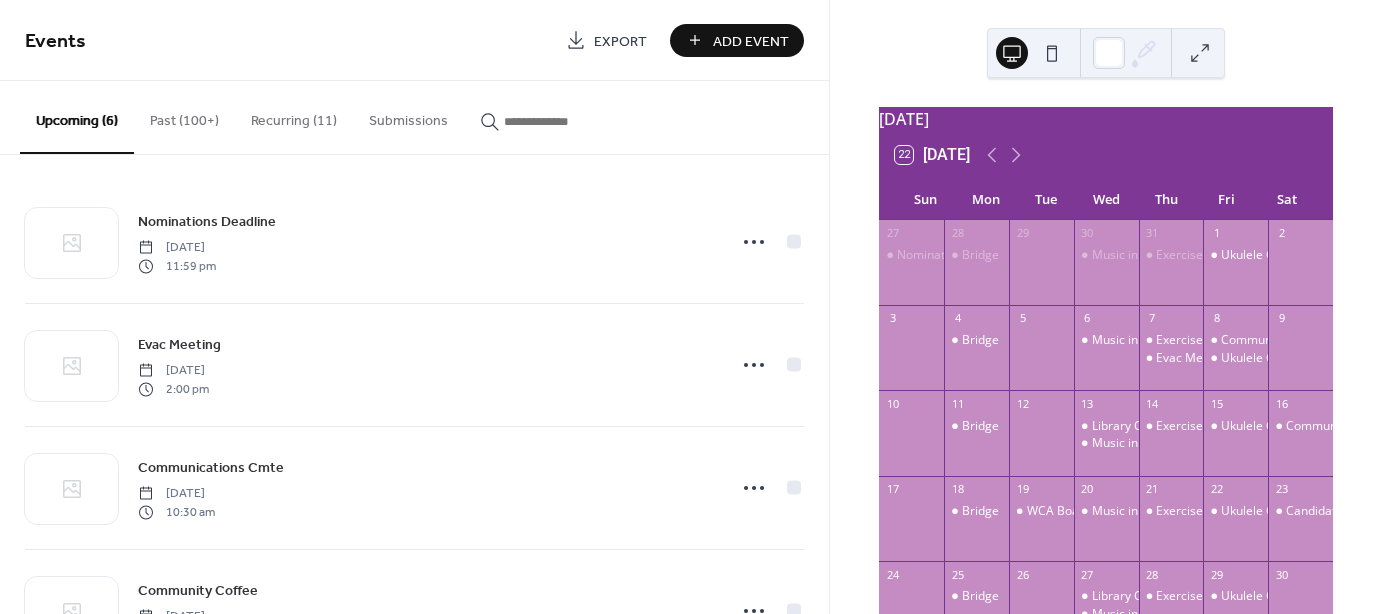 click on "Submissions" at bounding box center (408, 116) 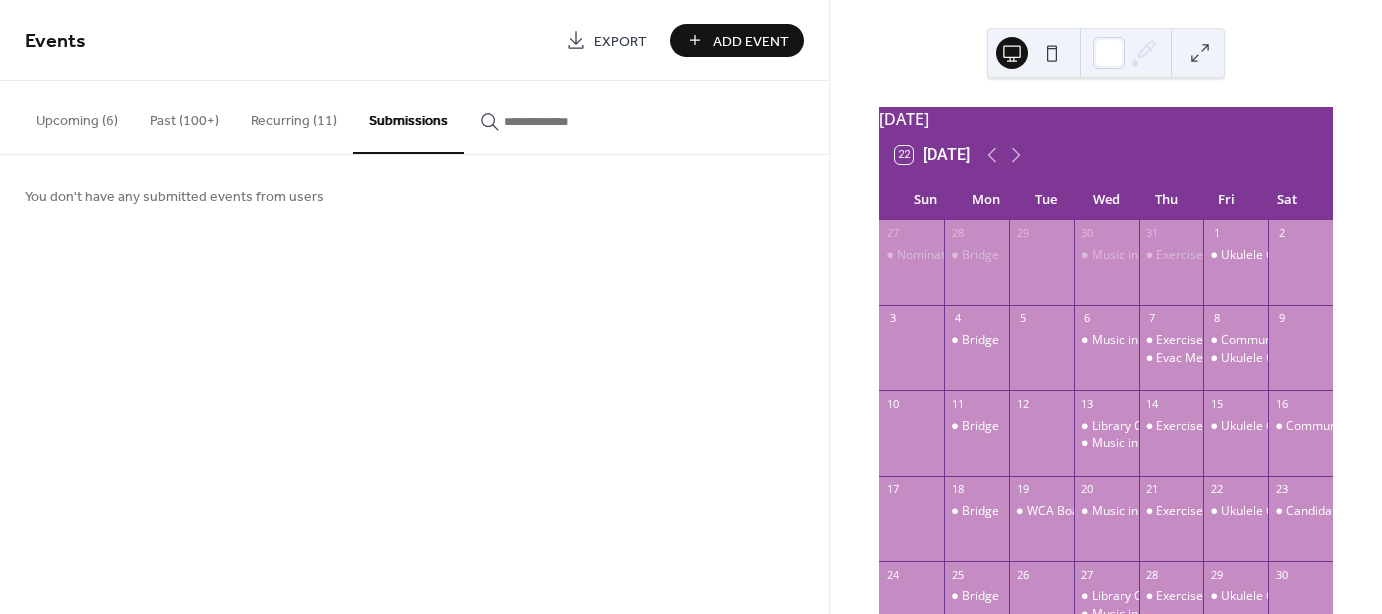 click 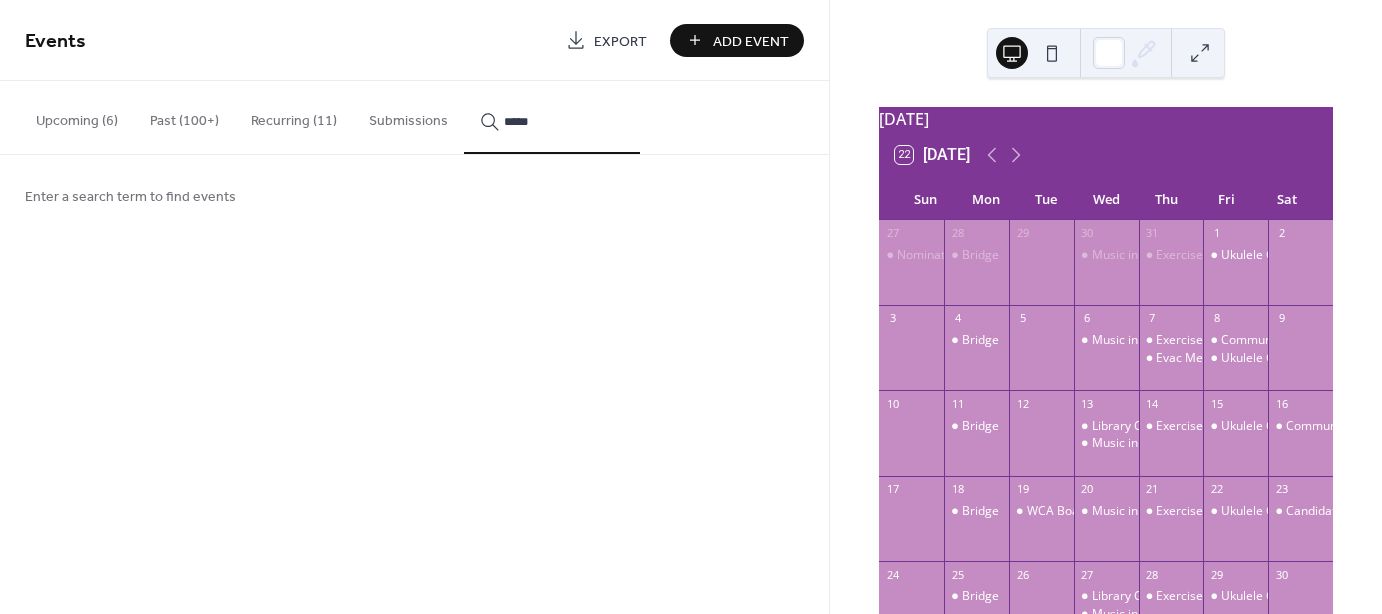 type on "*****" 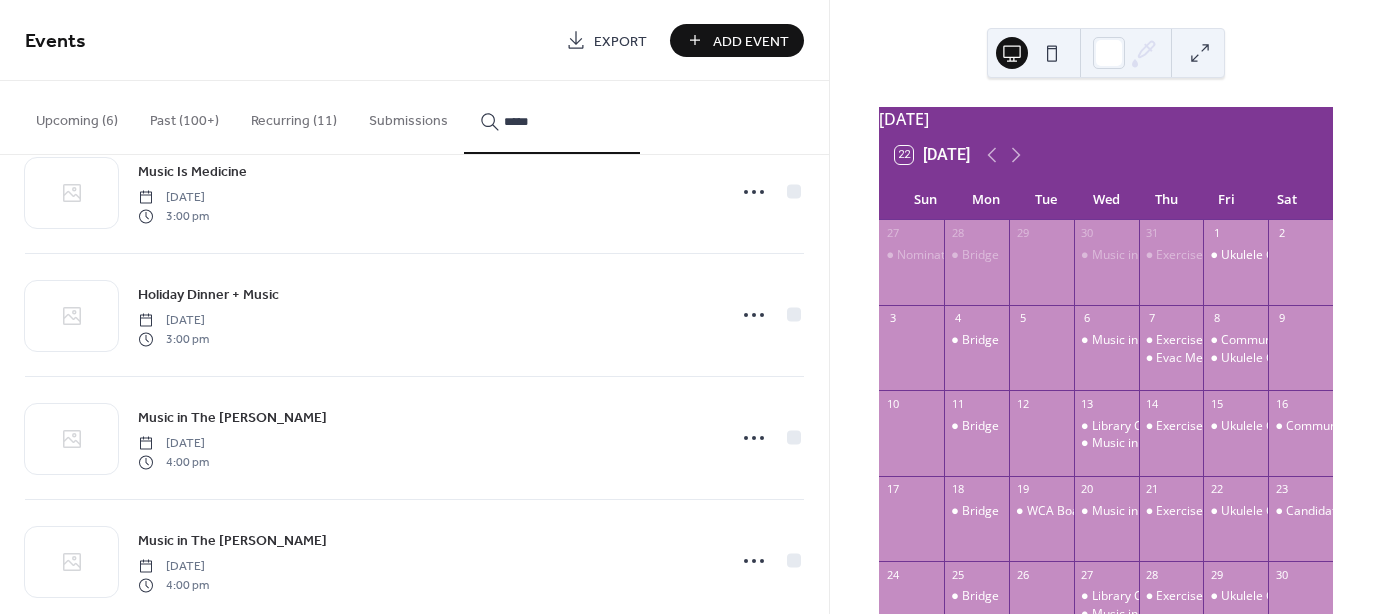scroll, scrollTop: 90, scrollLeft: 0, axis: vertical 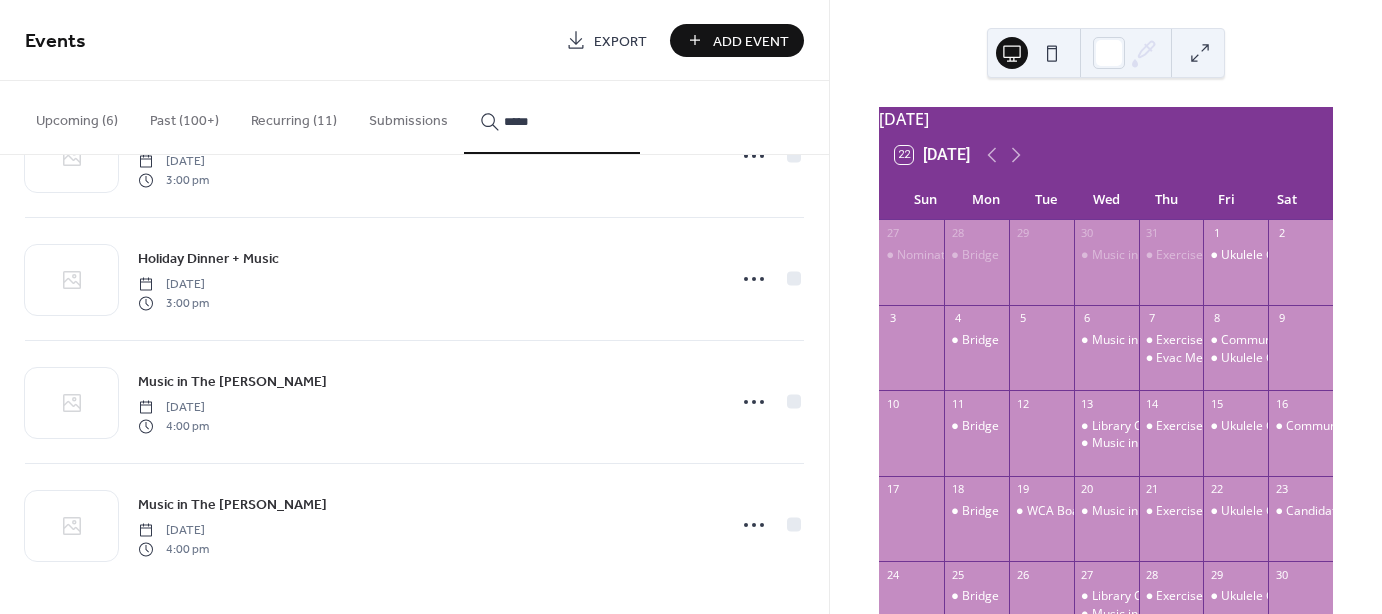 click 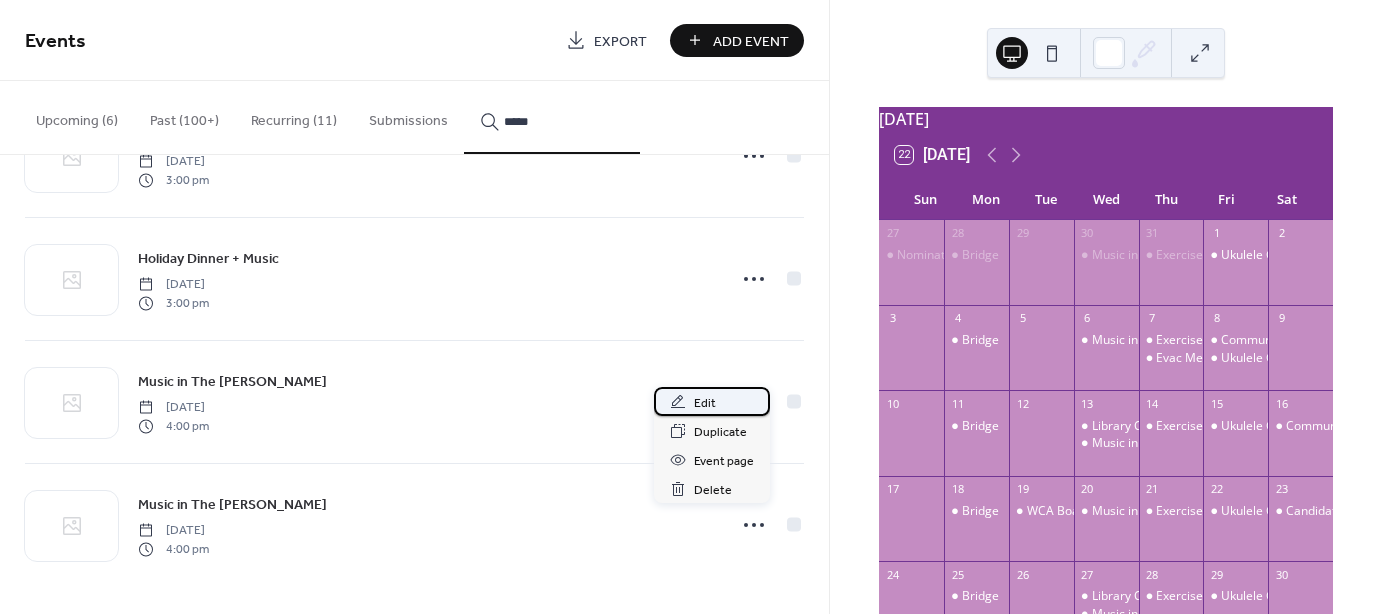 click on "Edit" at bounding box center (705, 403) 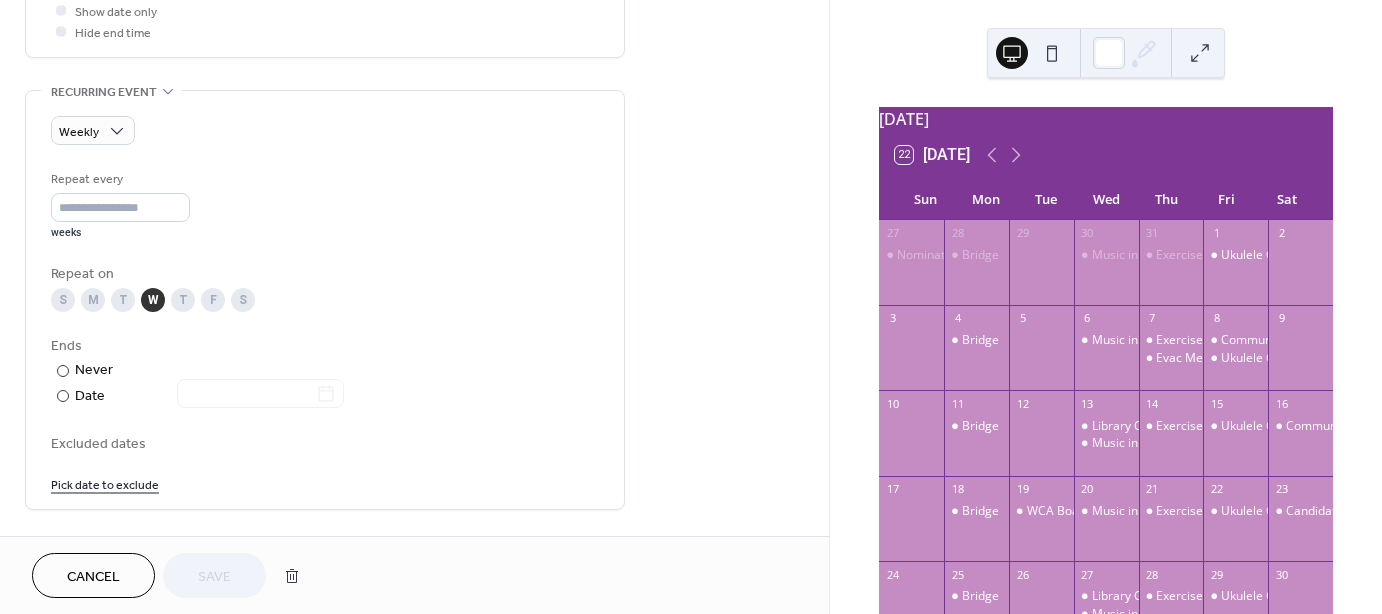 scroll, scrollTop: 800, scrollLeft: 0, axis: vertical 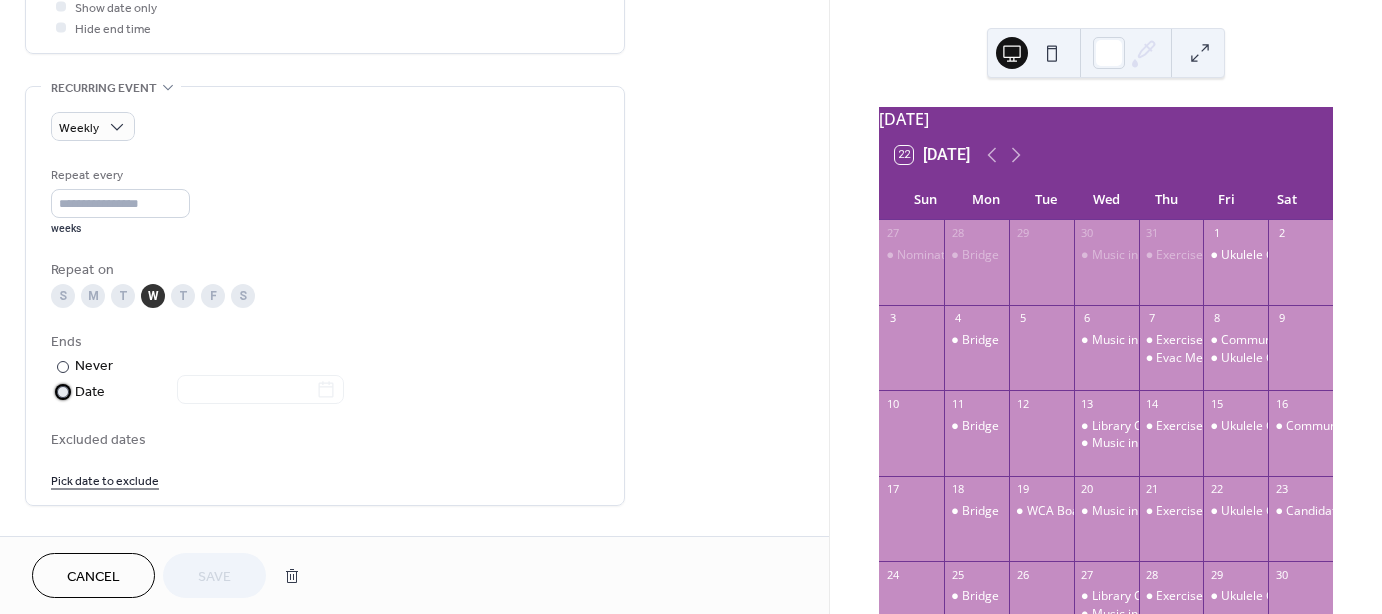 click at bounding box center (63, 392) 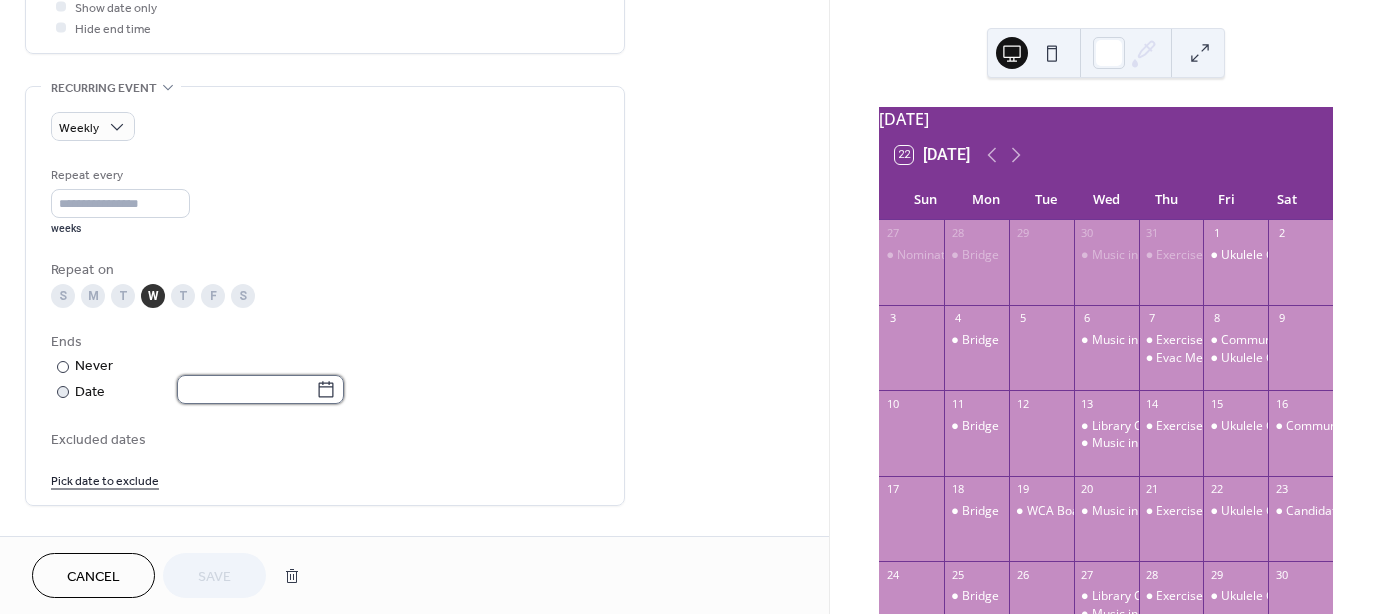 click at bounding box center [246, 389] 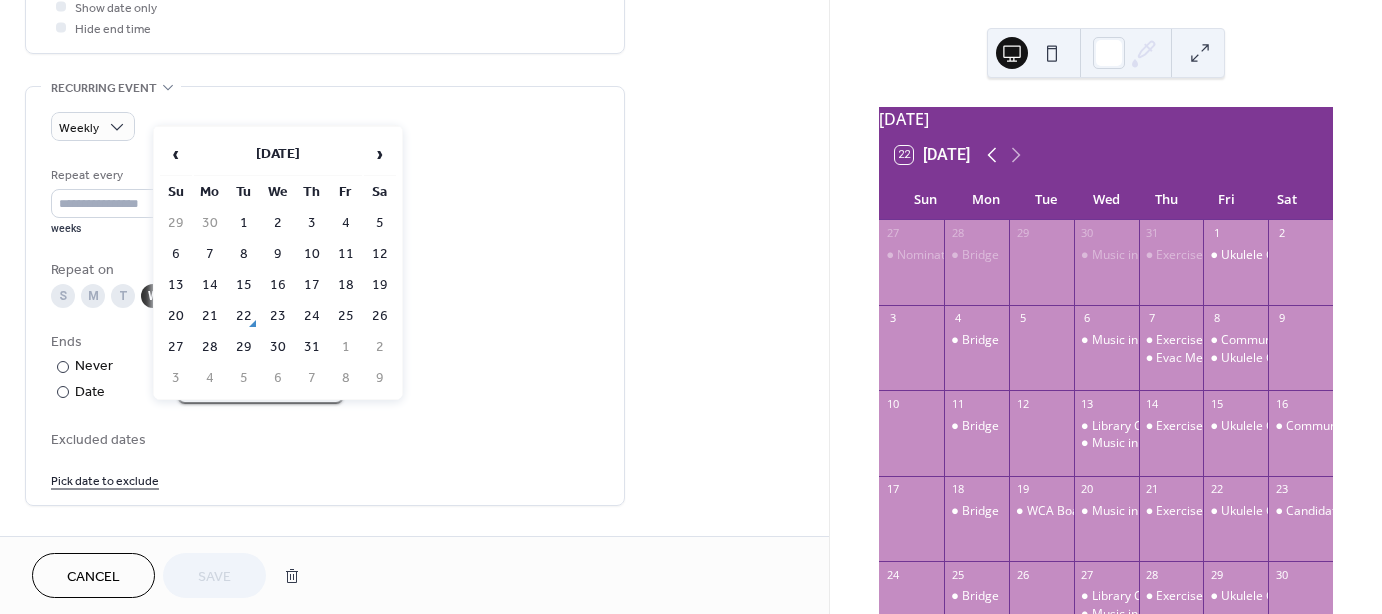 click 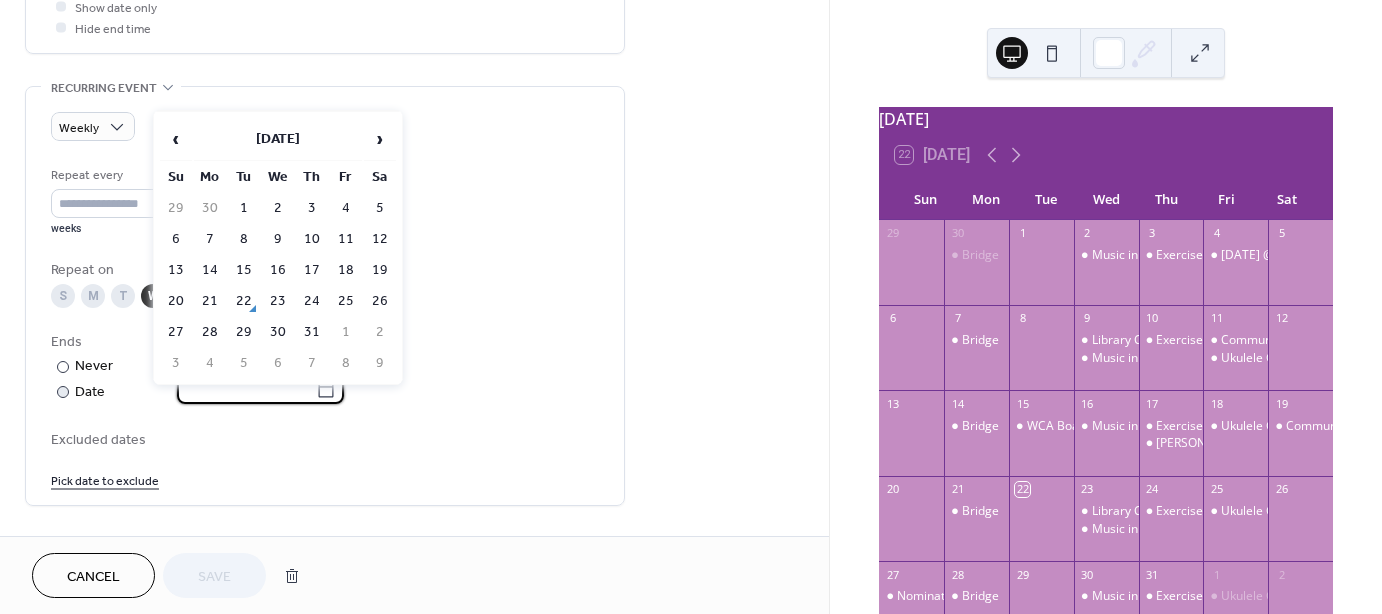 click at bounding box center [246, 389] 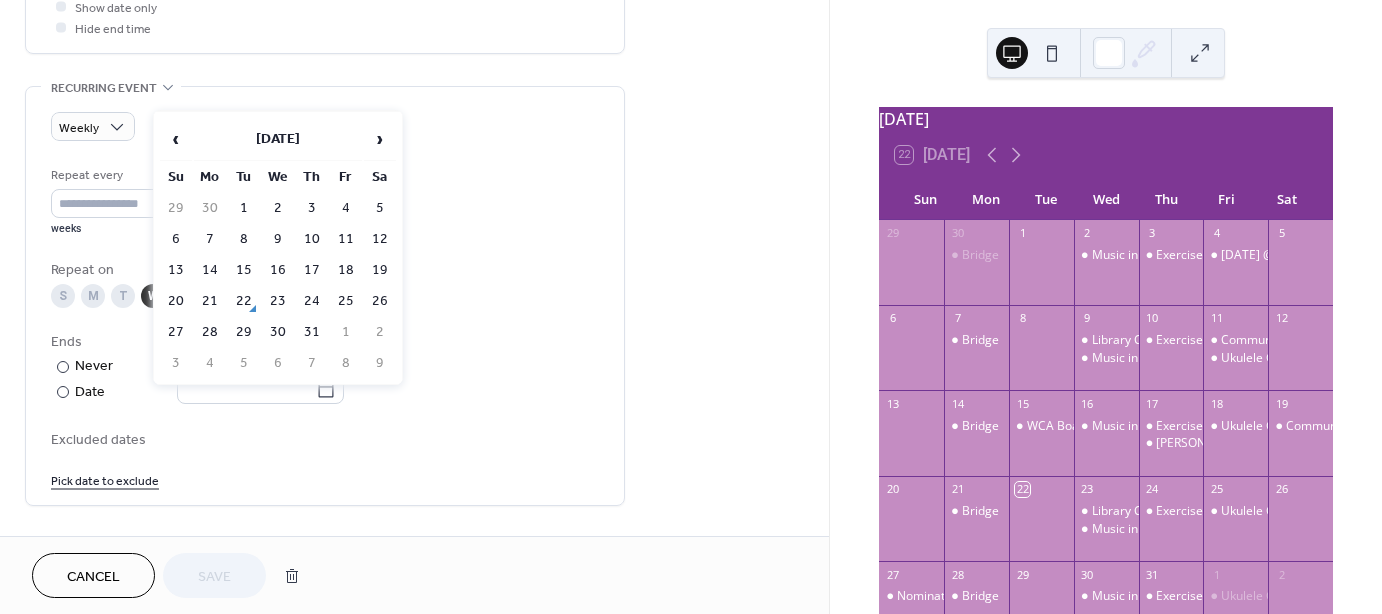 click on "22" at bounding box center (244, 301) 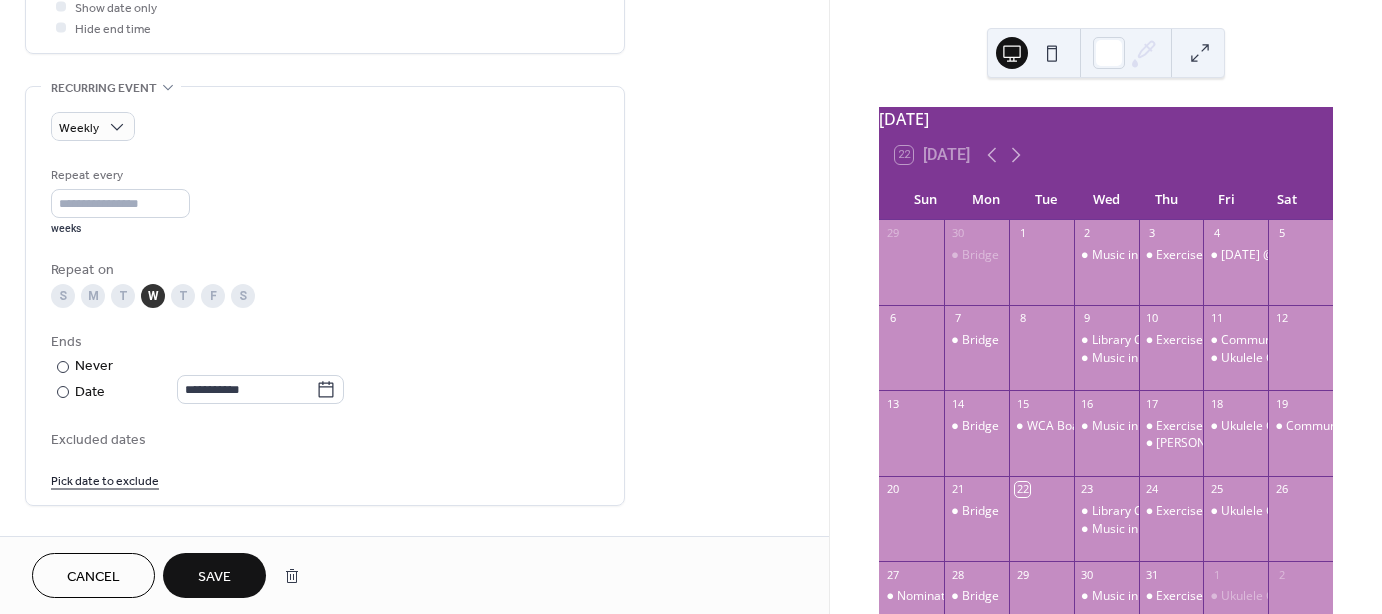 click on "S" at bounding box center [243, 296] 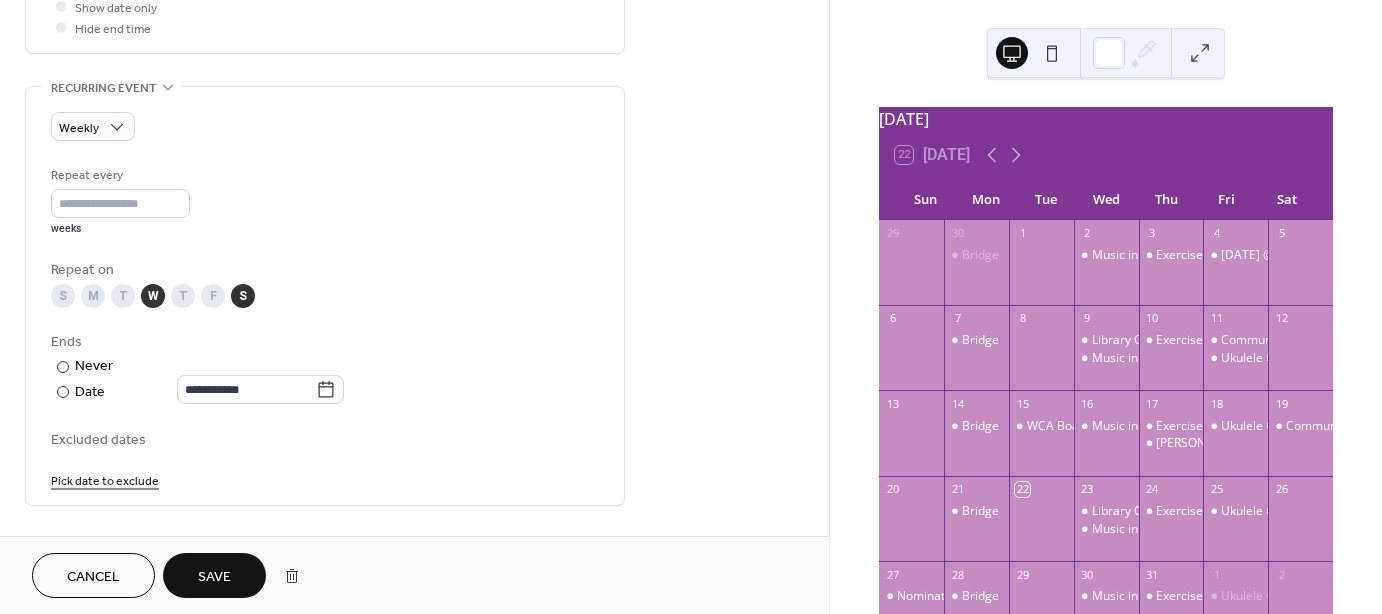 click on "Save" at bounding box center (214, 577) 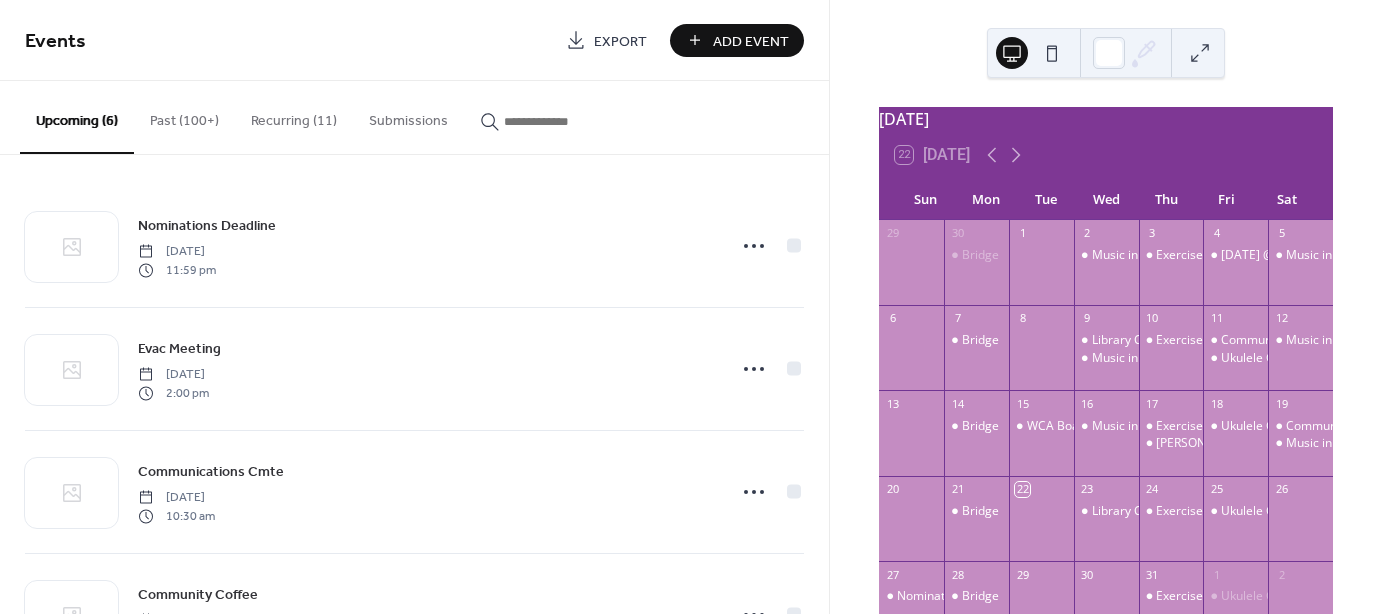 click on "Add Event" at bounding box center (751, 41) 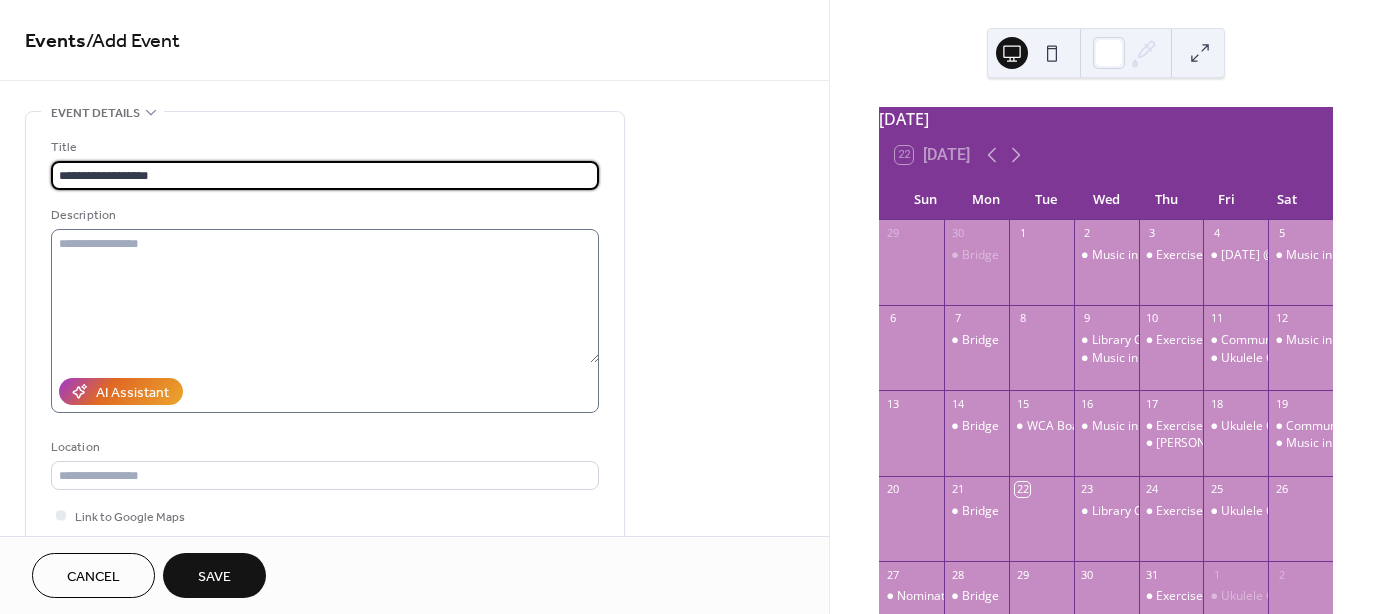 type on "**********" 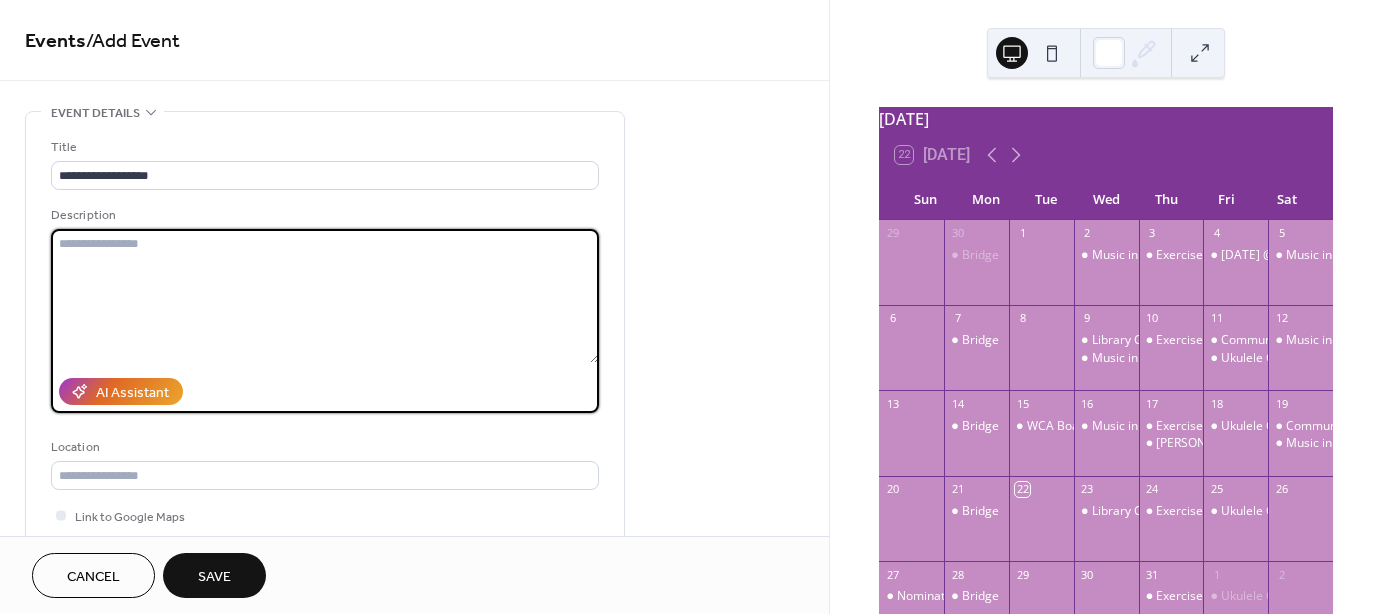 click at bounding box center (325, 296) 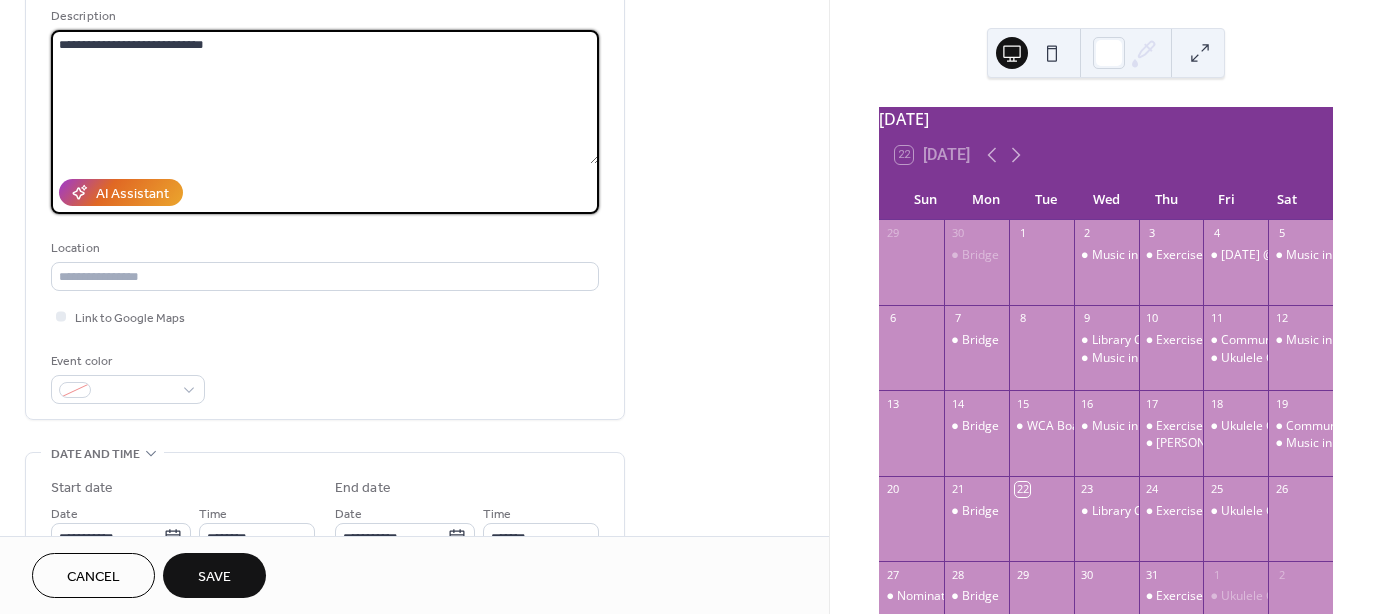 scroll, scrollTop: 200, scrollLeft: 0, axis: vertical 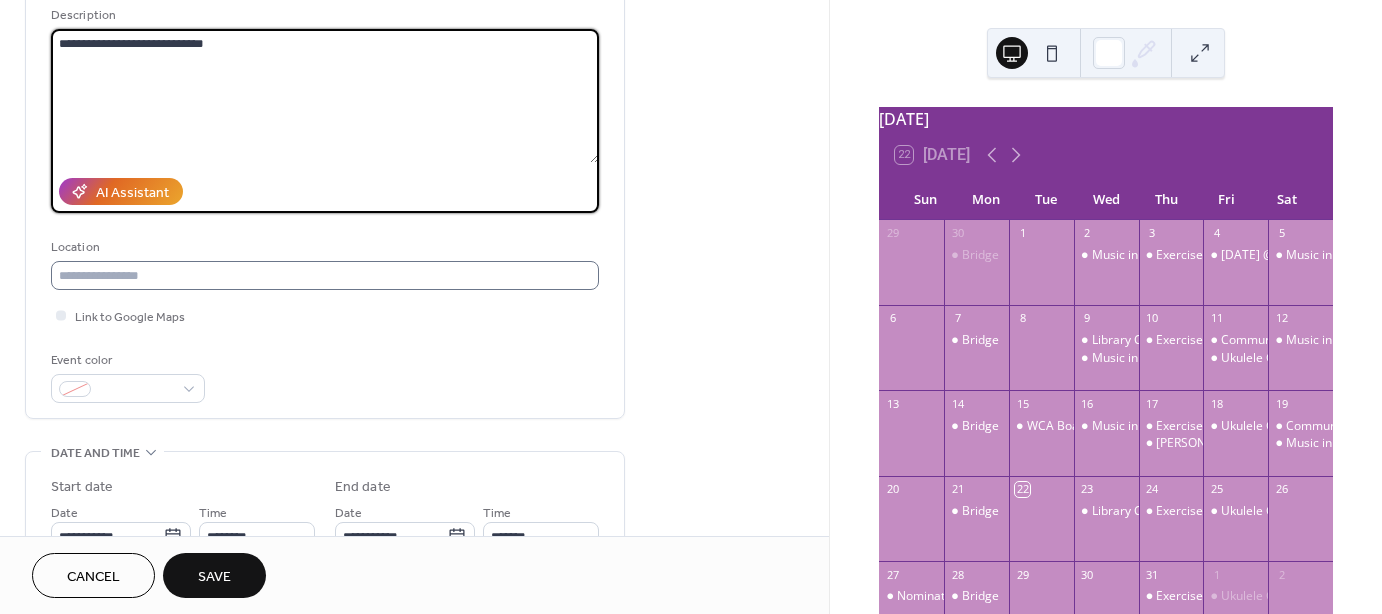 type on "**********" 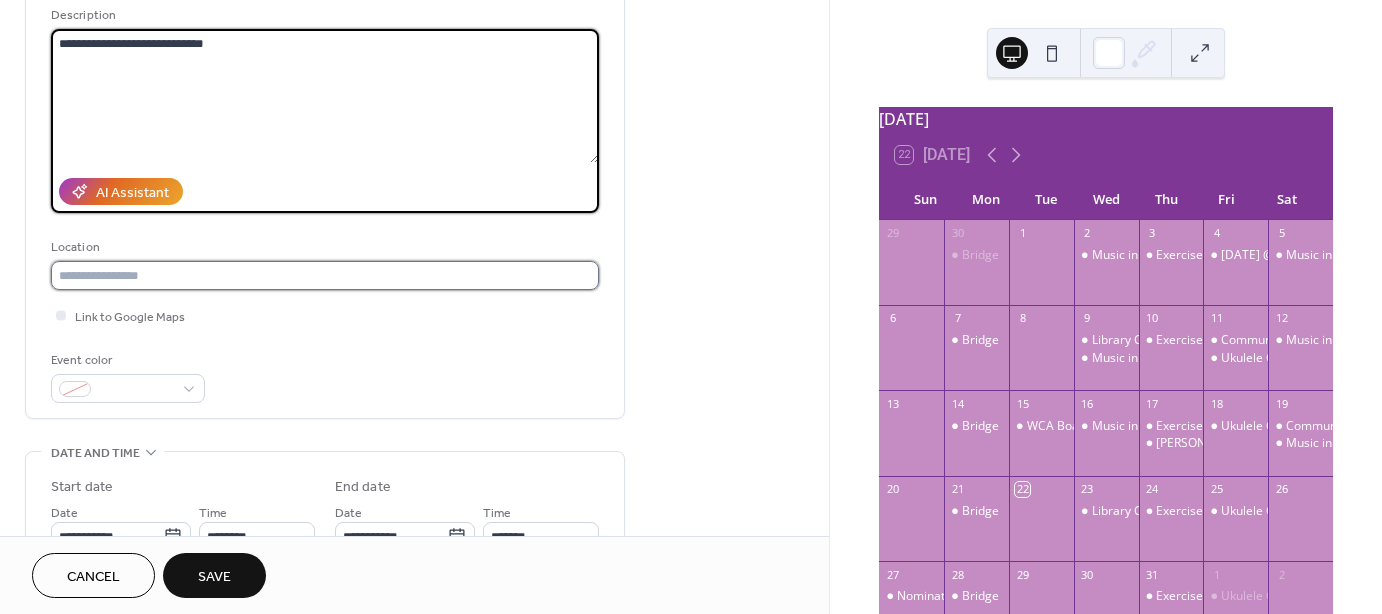 click at bounding box center (325, 275) 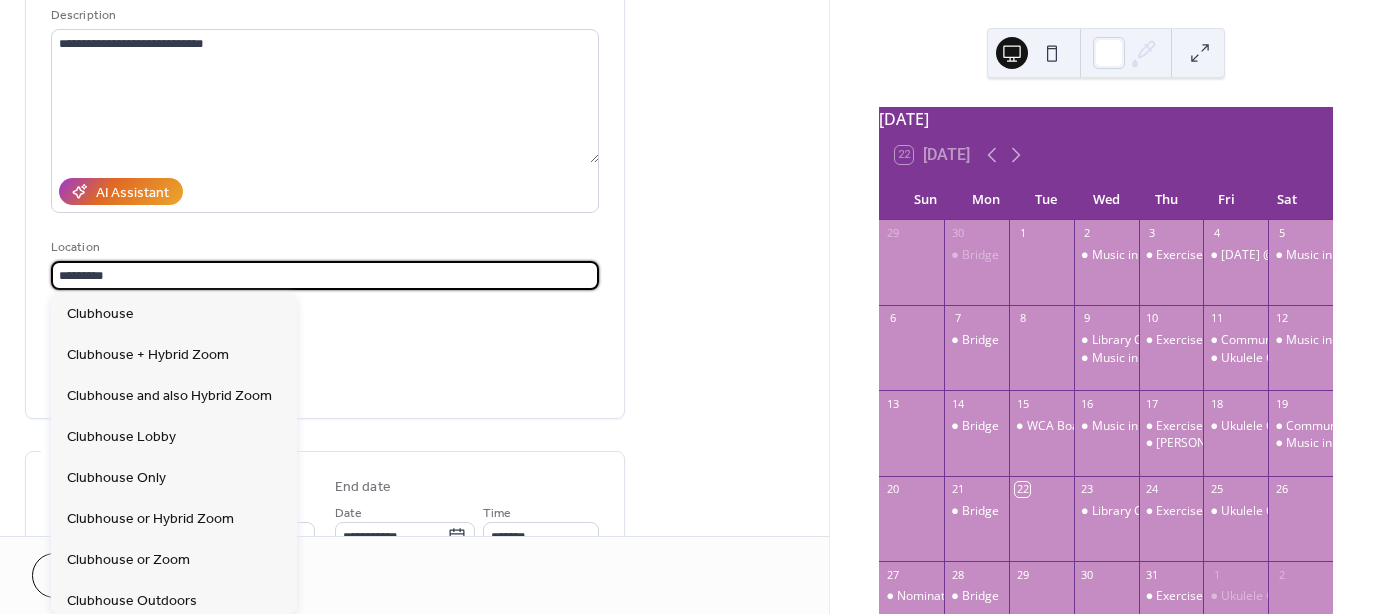 type on "*********" 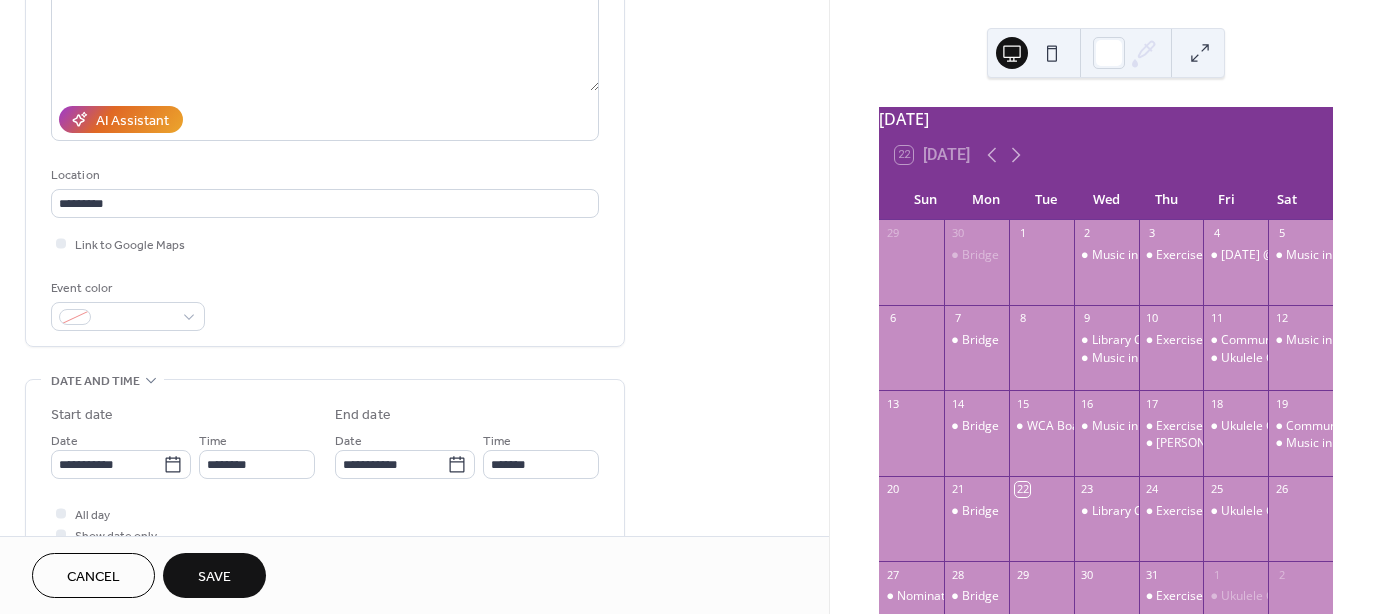 scroll, scrollTop: 400, scrollLeft: 0, axis: vertical 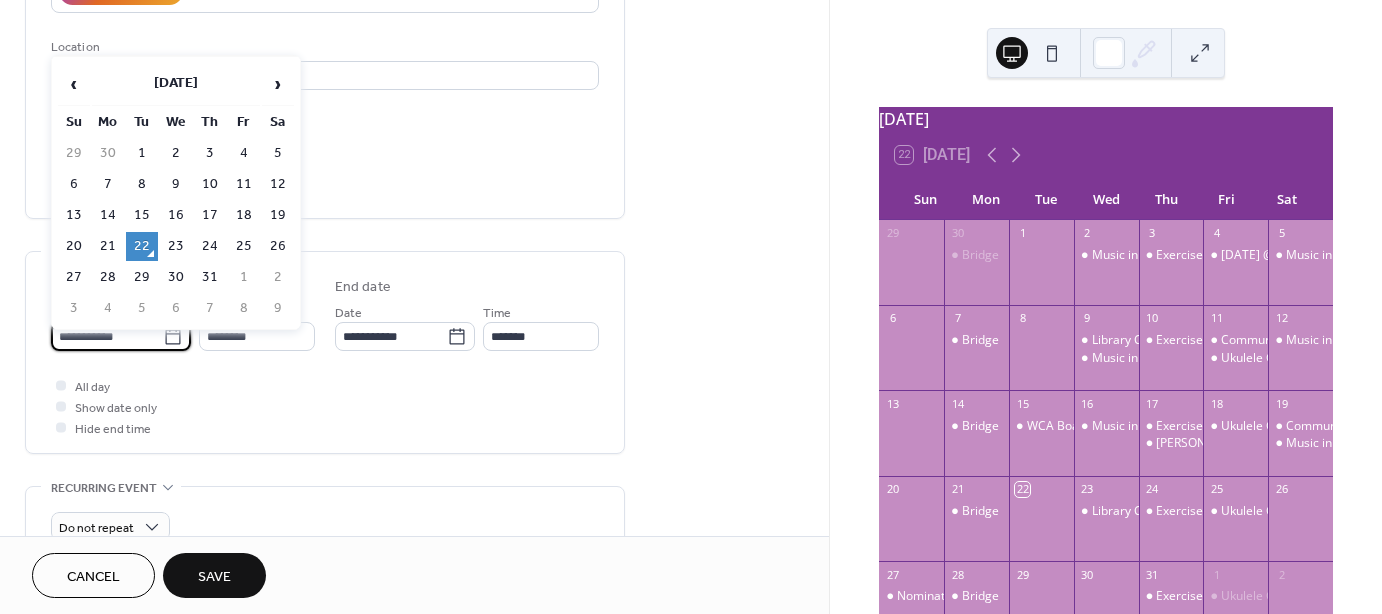 click on "**********" at bounding box center [107, 336] 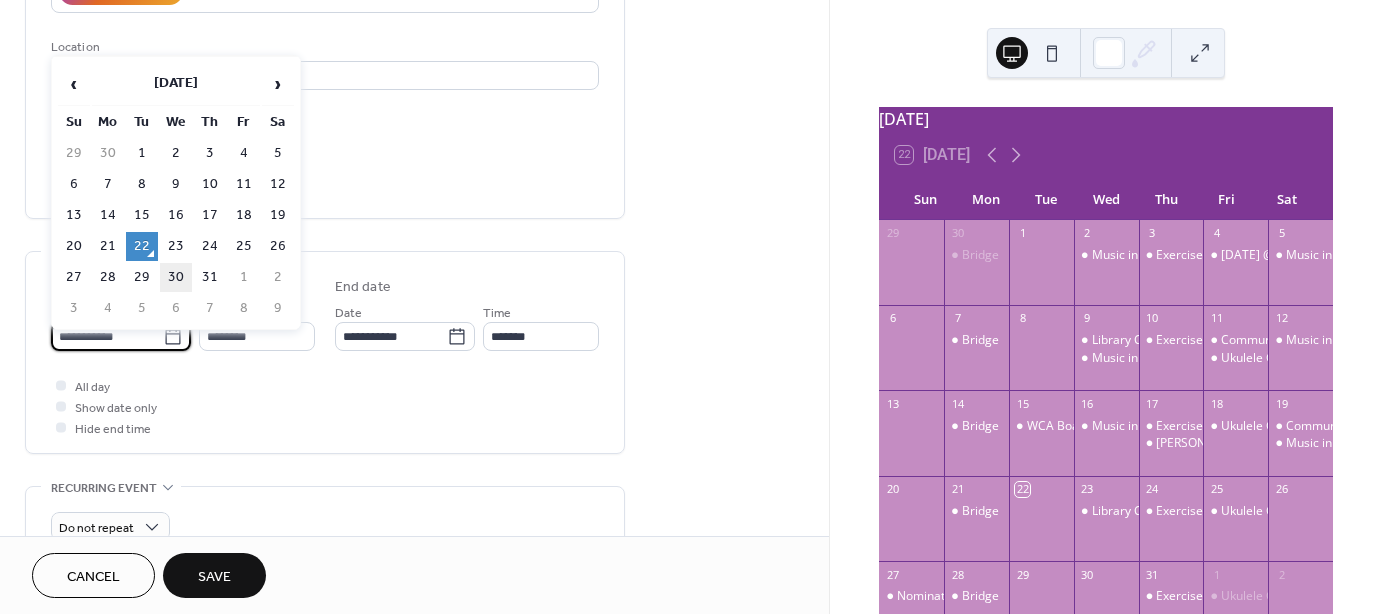 click on "30" at bounding box center [176, 277] 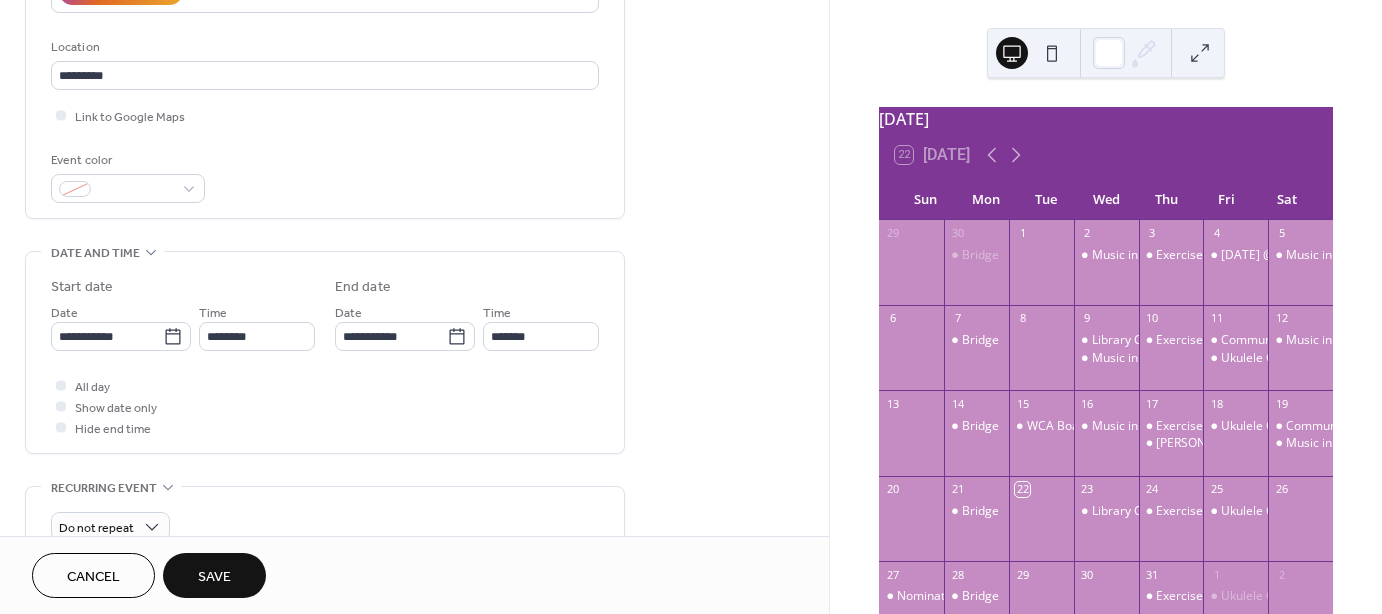 click on "**********" at bounding box center (325, 352) 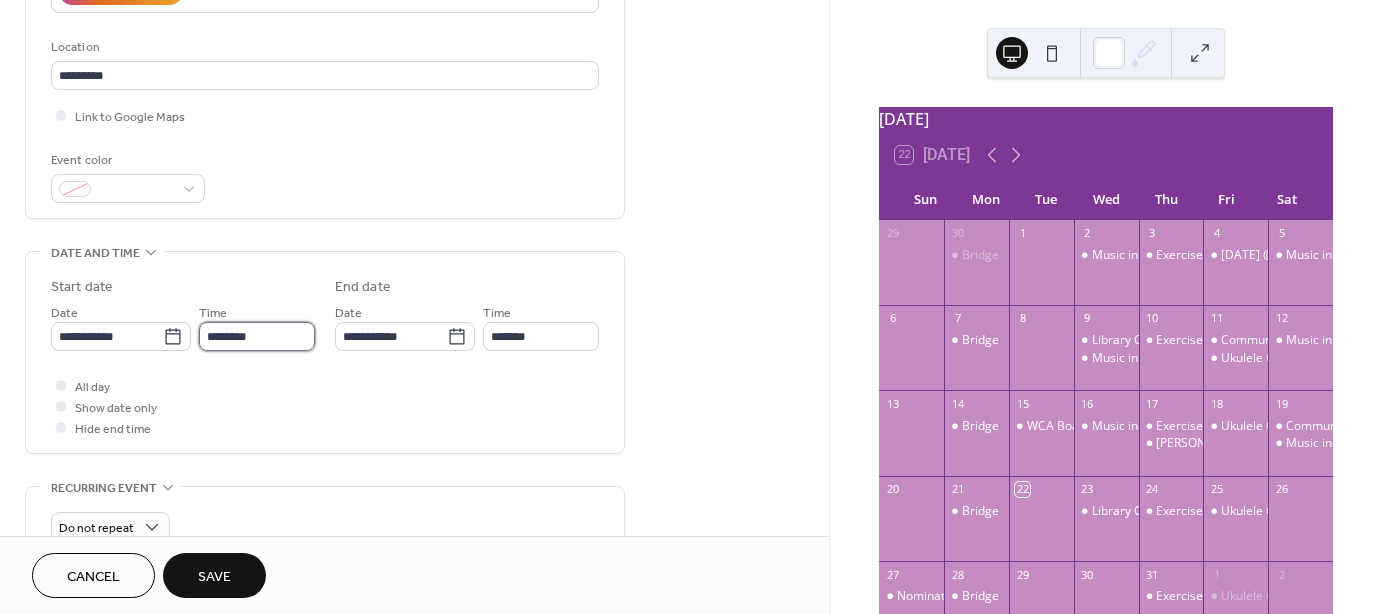 click on "********" at bounding box center (257, 336) 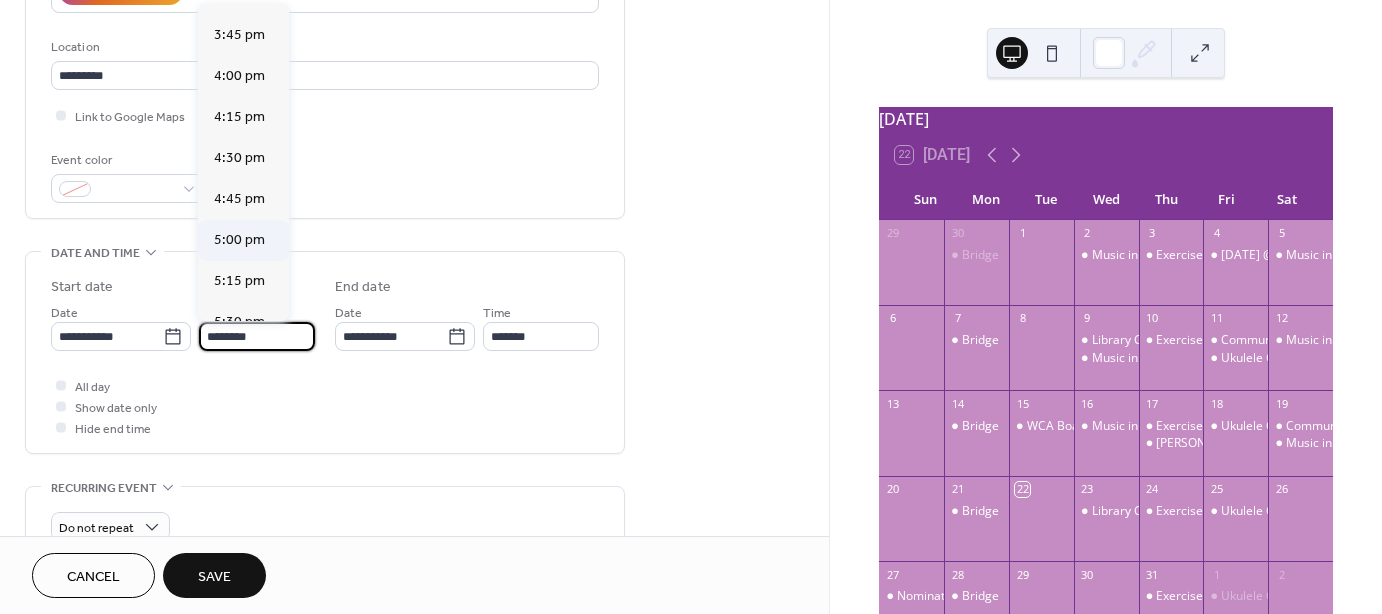 scroll, scrollTop: 2568, scrollLeft: 0, axis: vertical 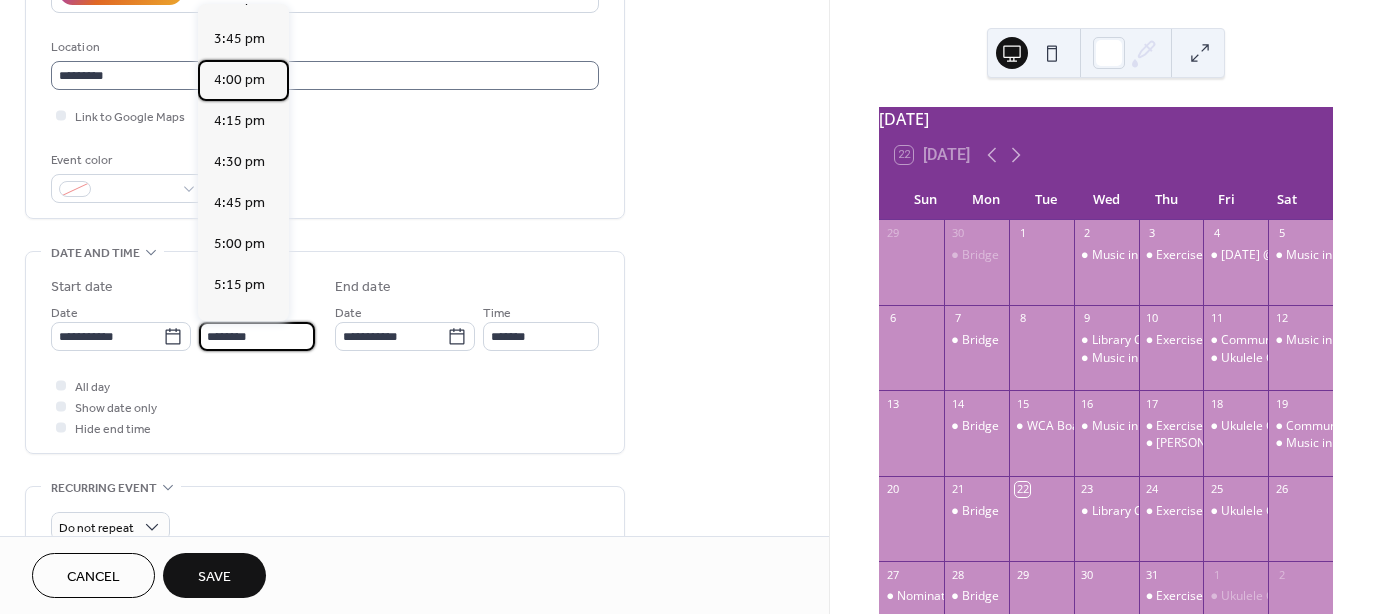 drag, startPoint x: 252, startPoint y: 61, endPoint x: 257, endPoint y: 70, distance: 10.29563 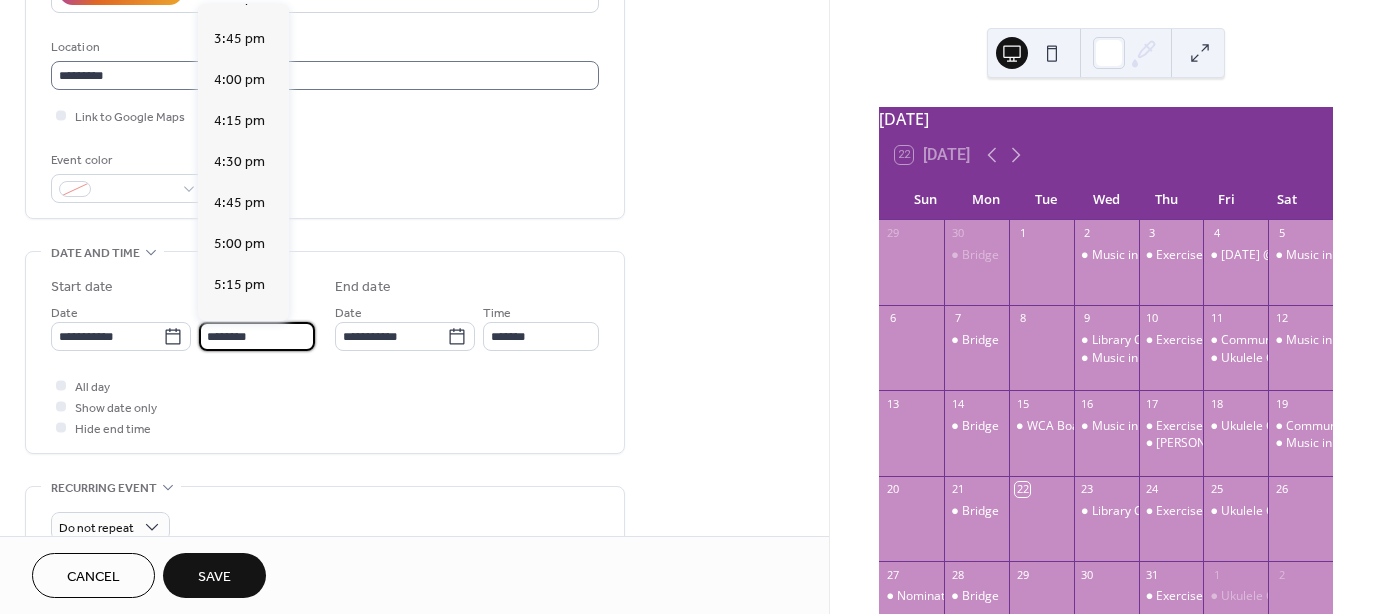 type on "*******" 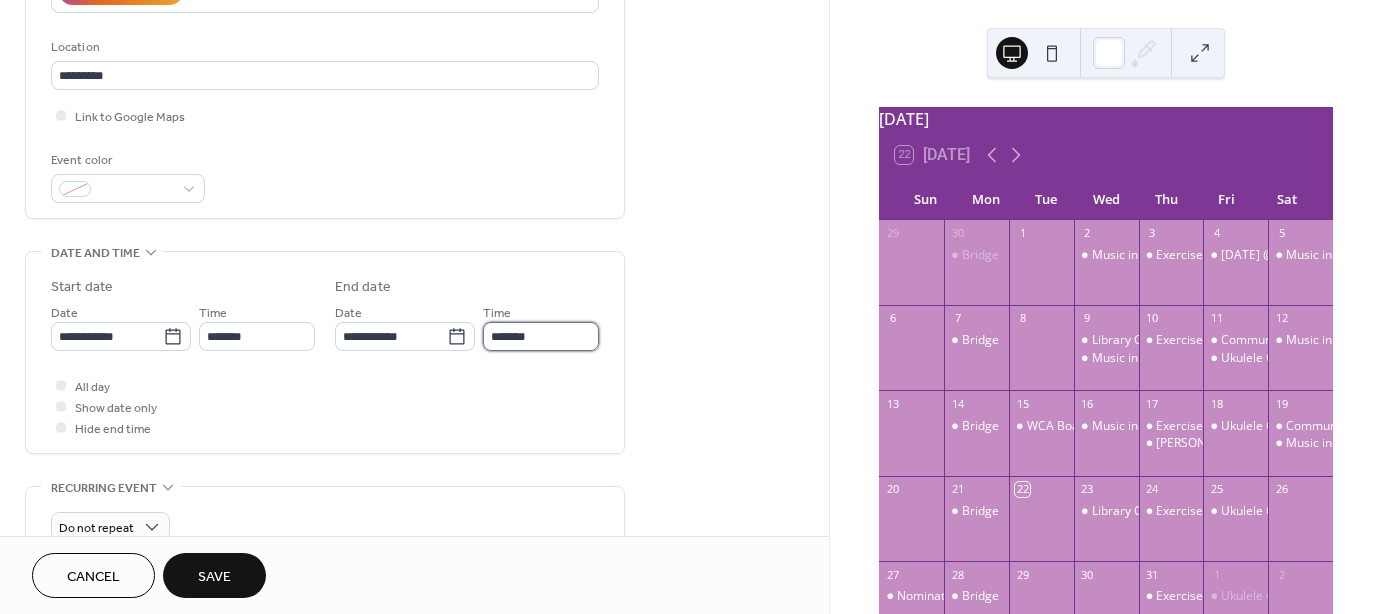 click on "*******" at bounding box center [541, 336] 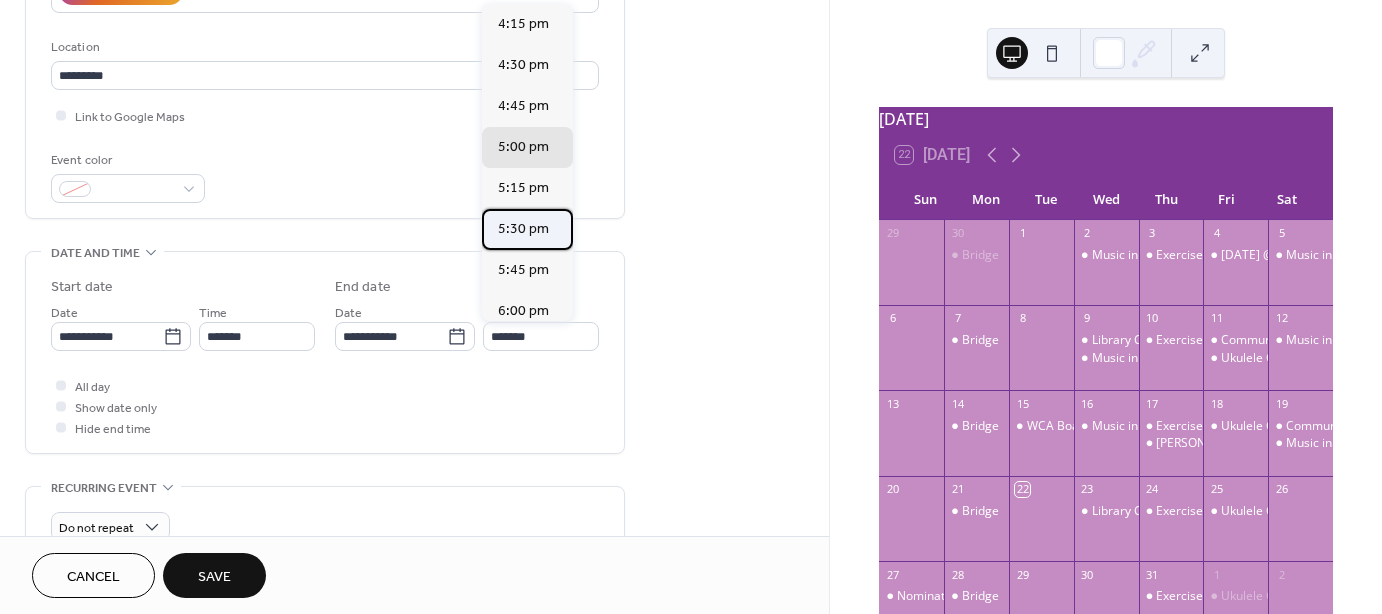 click on "5:30 pm" at bounding box center [523, 229] 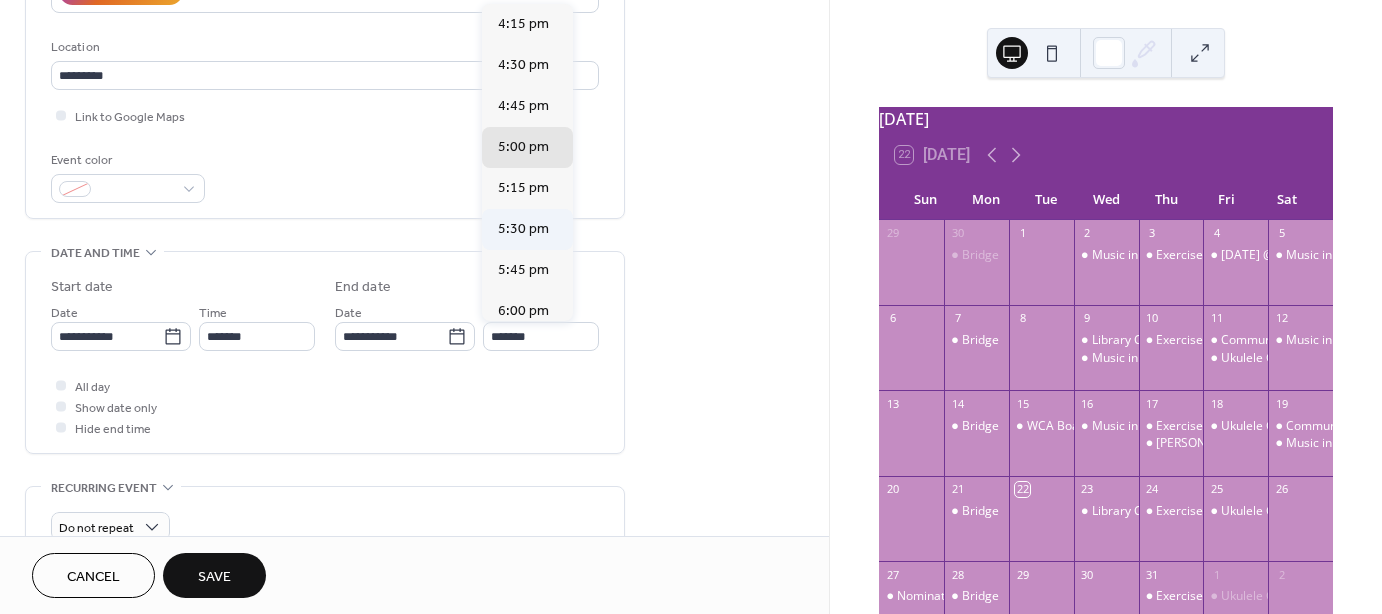 type on "*******" 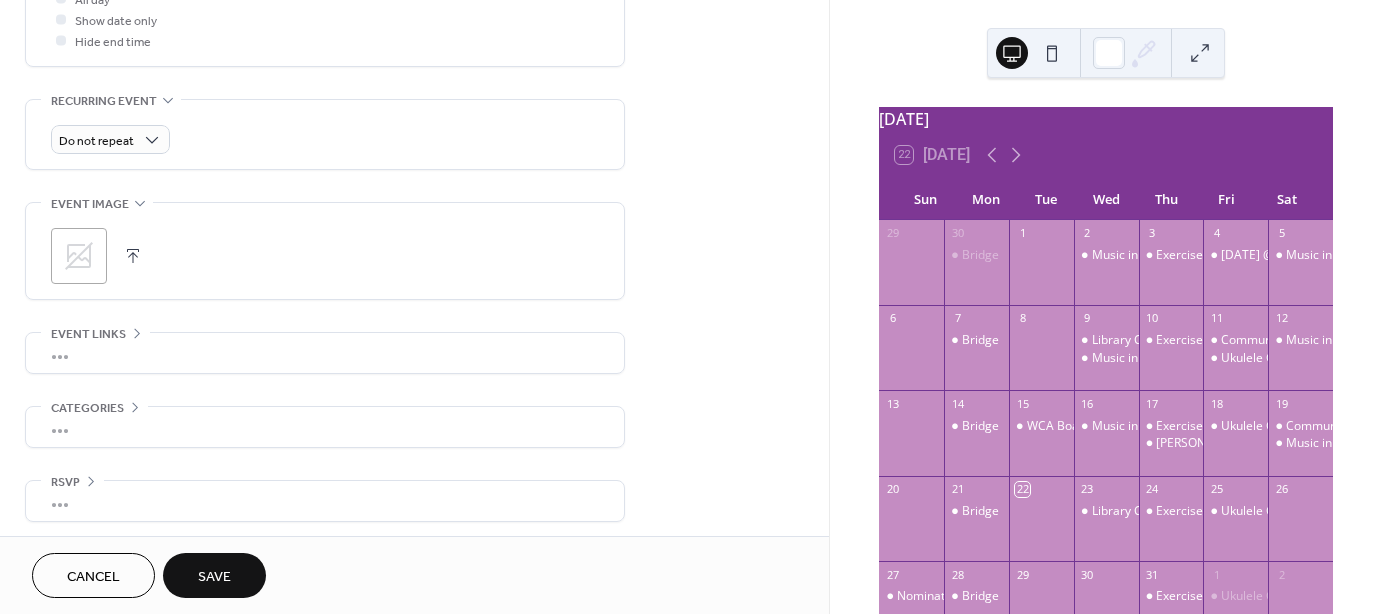 scroll, scrollTop: 790, scrollLeft: 0, axis: vertical 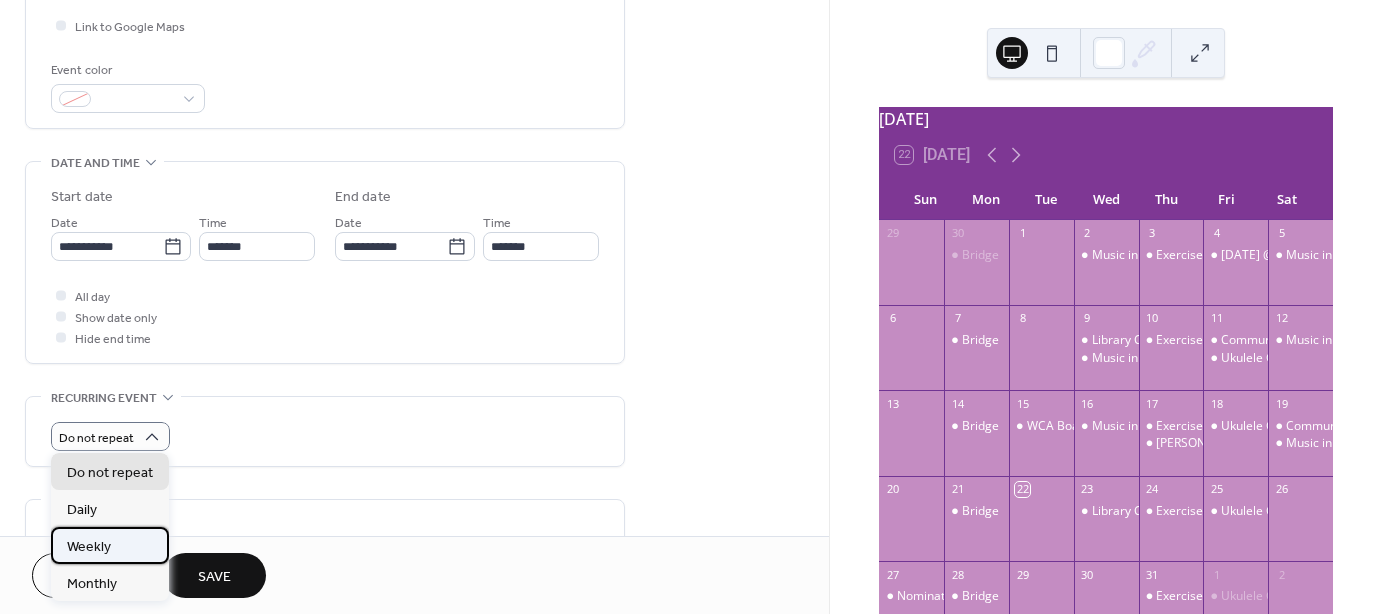 click on "Weekly" at bounding box center [89, 547] 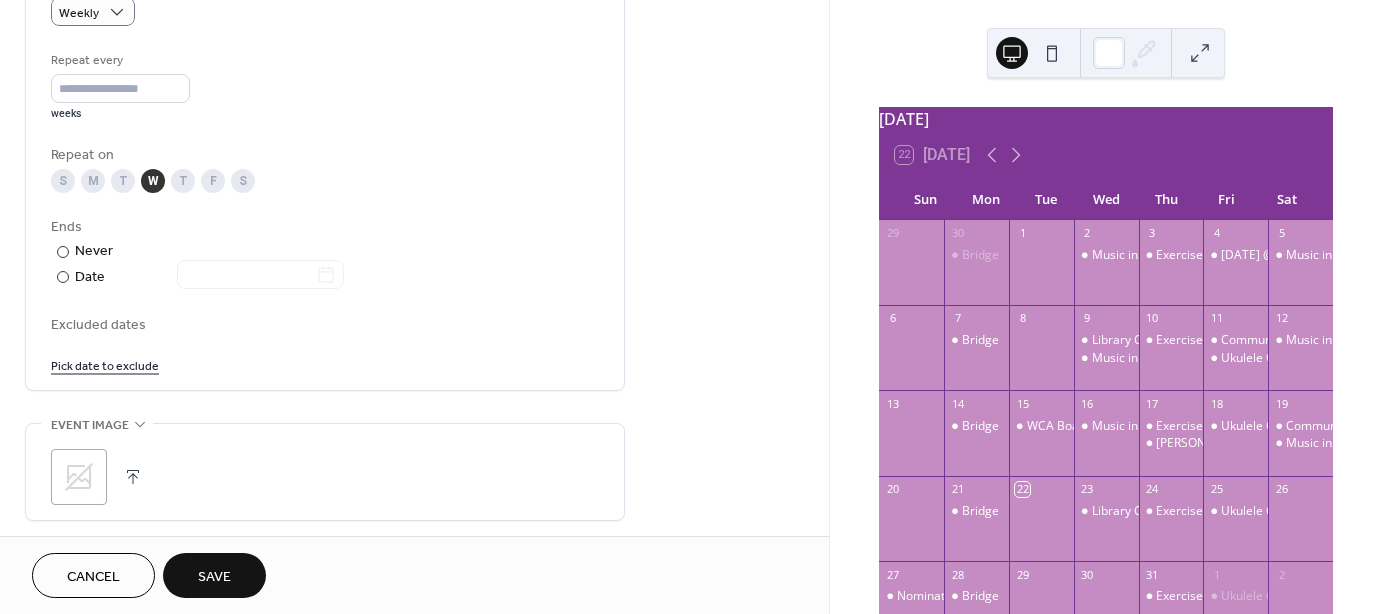 scroll, scrollTop: 1000, scrollLeft: 0, axis: vertical 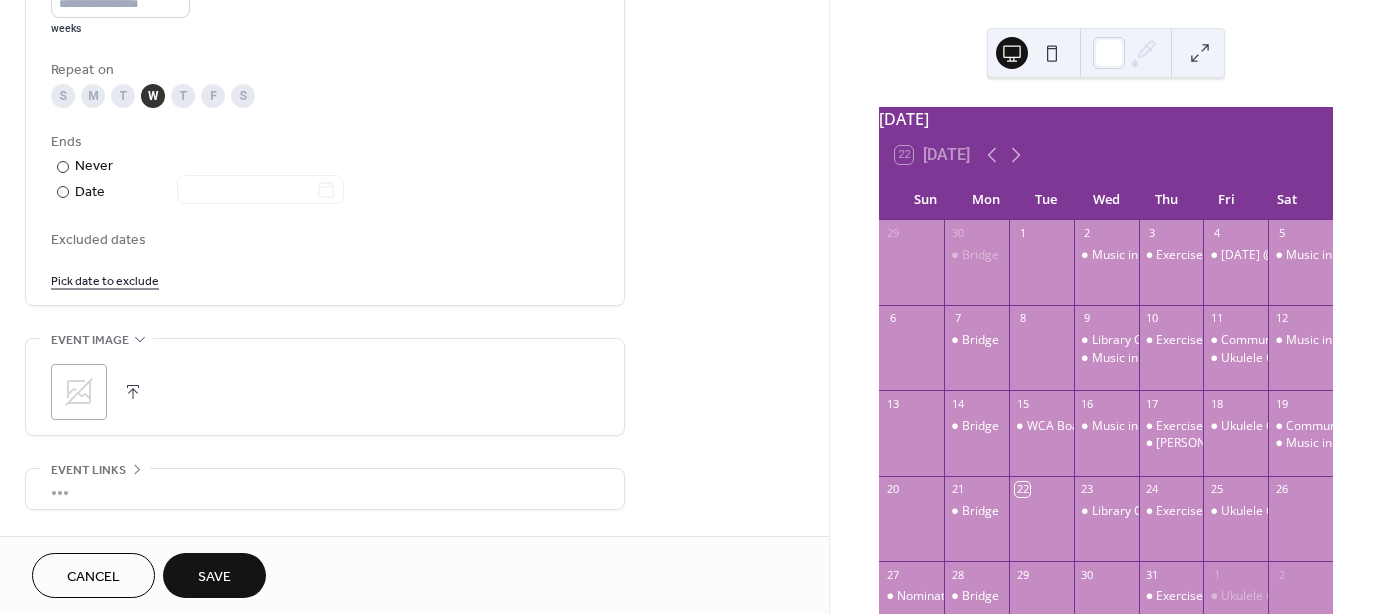 click on "Save" at bounding box center (214, 577) 